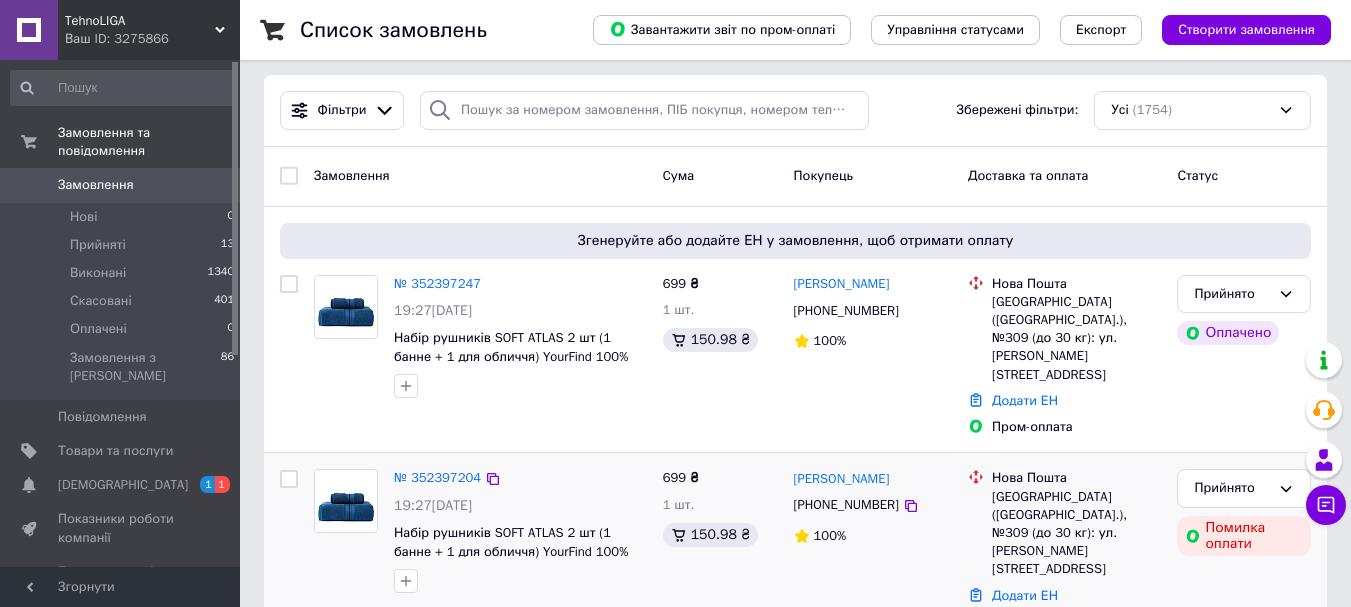 scroll, scrollTop: 0, scrollLeft: 0, axis: both 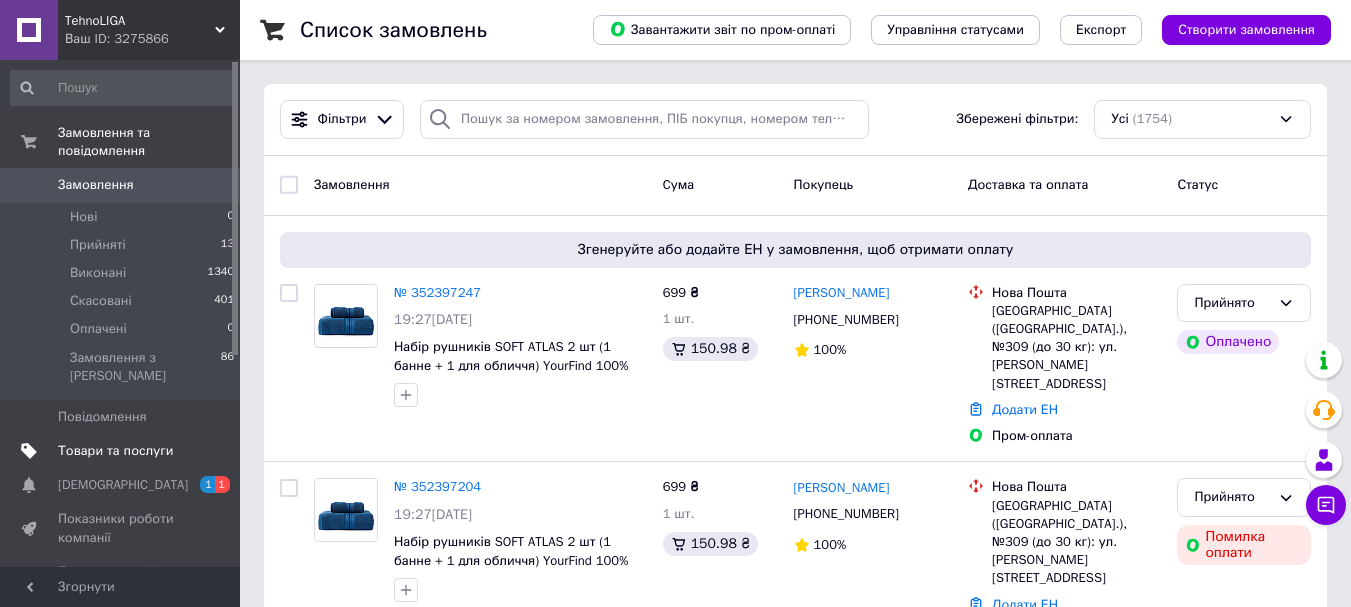 click on "Товари та послуги" at bounding box center (115, 451) 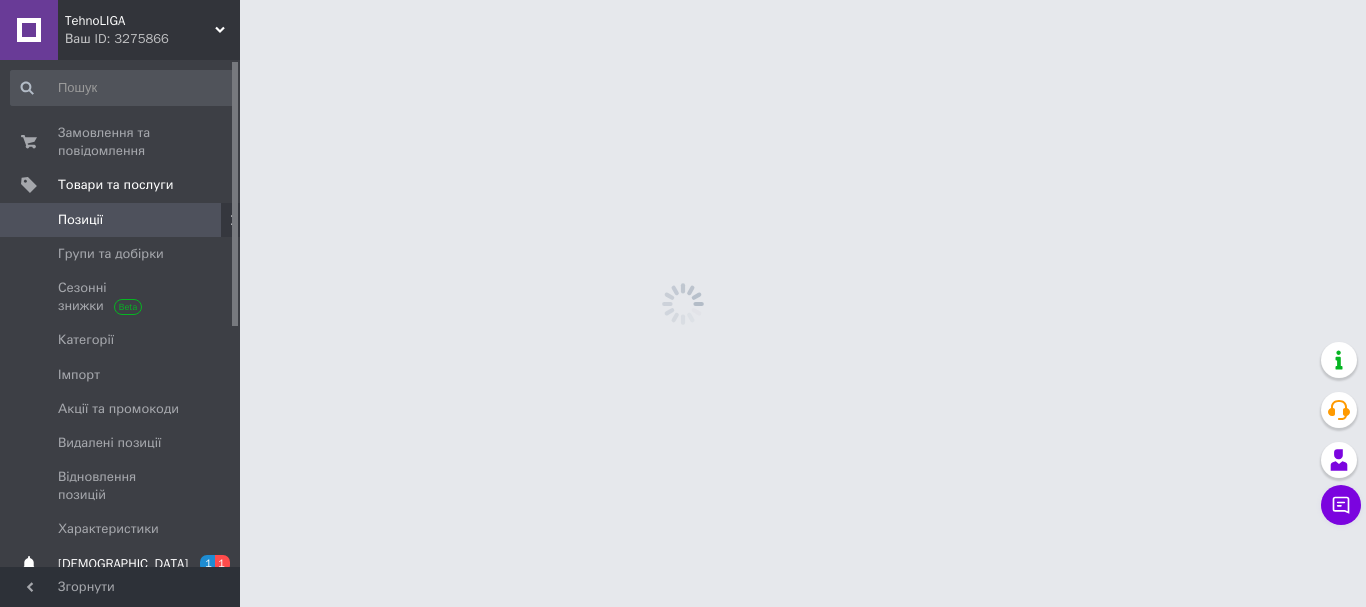 click on "[DEMOGRAPHIC_DATA]" at bounding box center [123, 564] 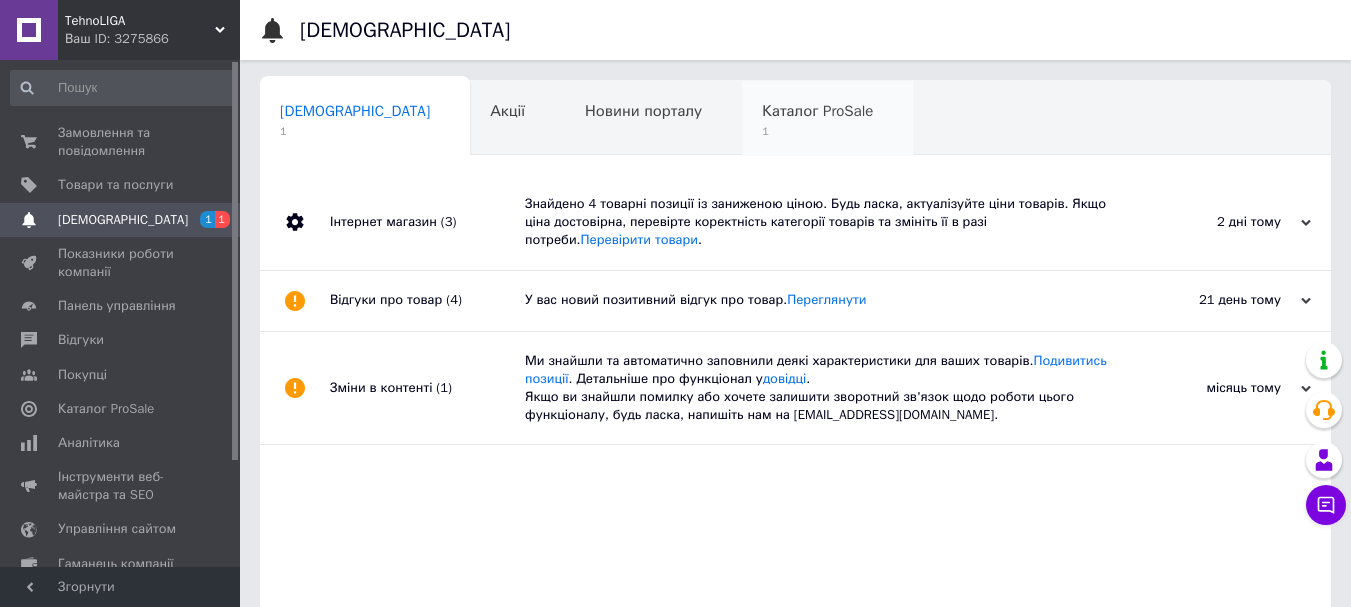 click on "Каталог ProSale" at bounding box center (817, 111) 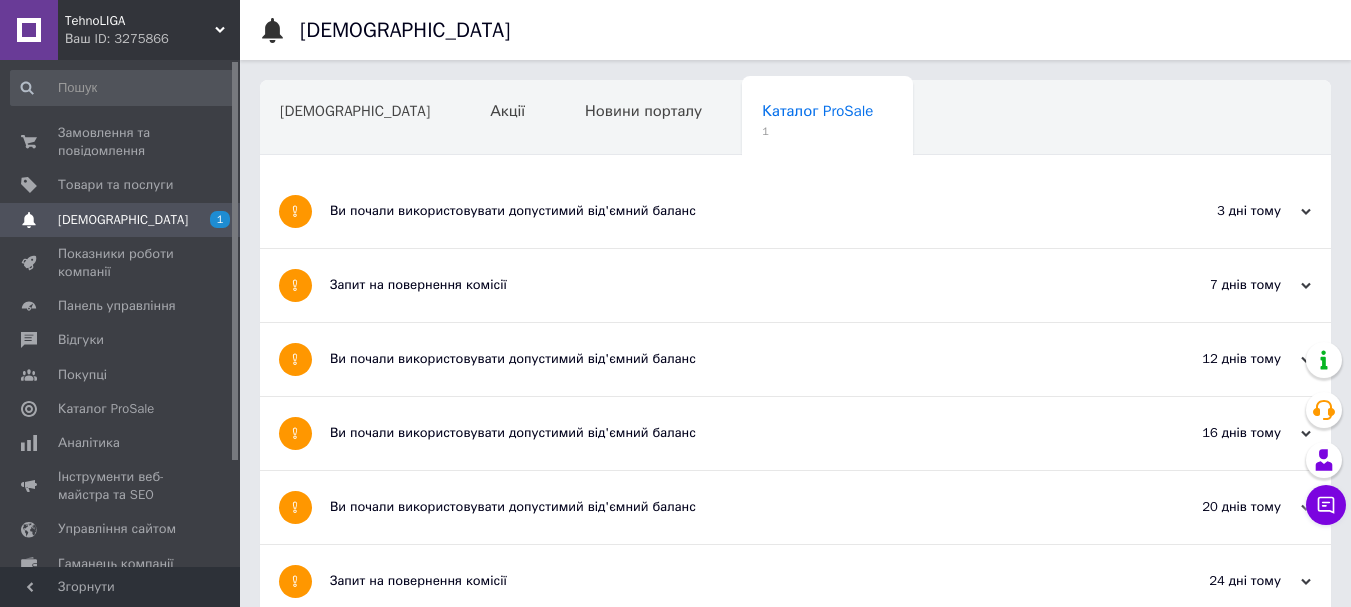 click on "Ви почали використовувати допустимий від'ємний баланс" at bounding box center (720, 211) 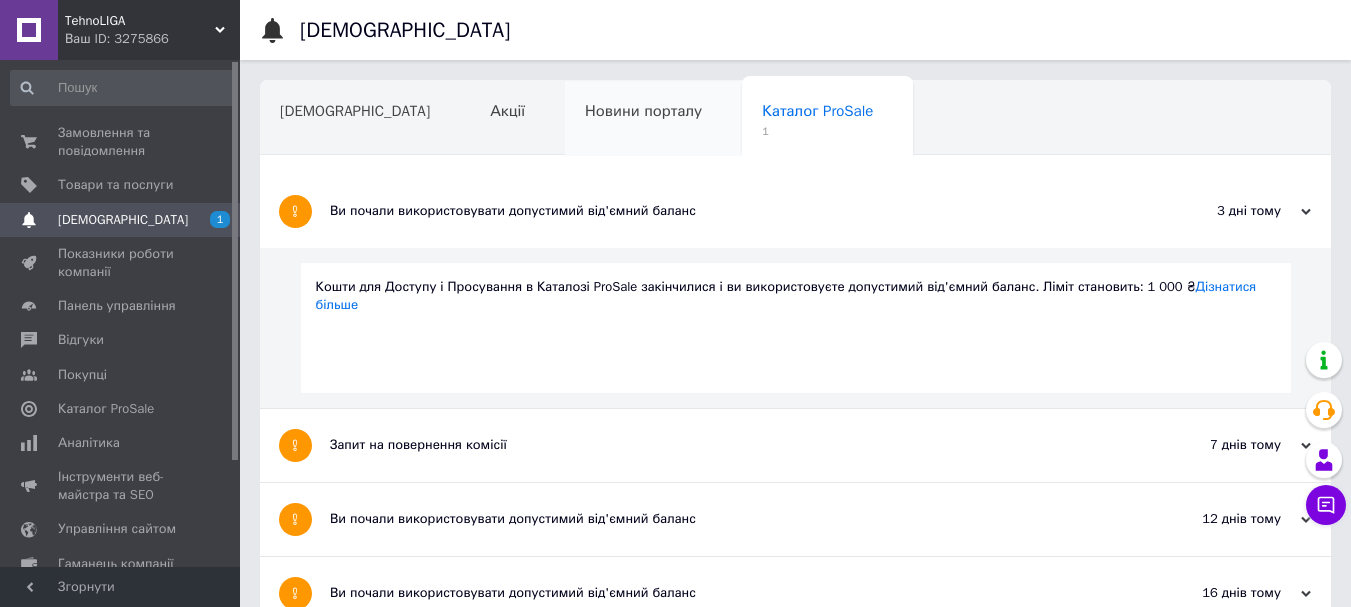 click on "Новини порталу" at bounding box center (643, 111) 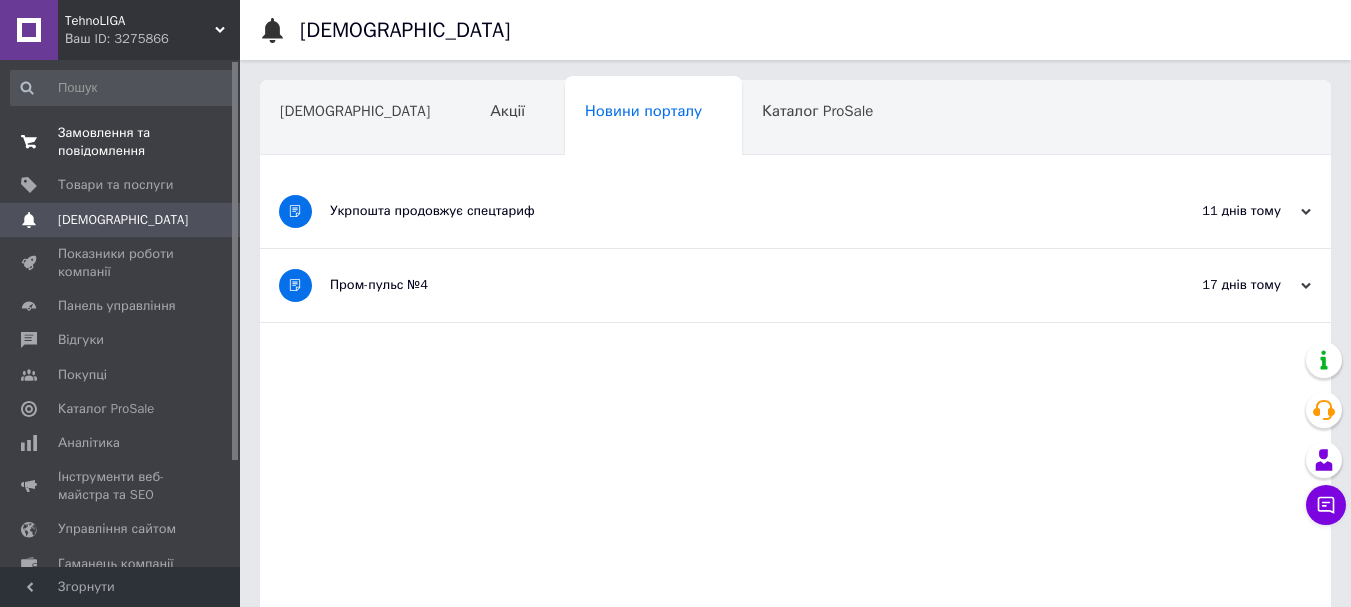 click on "Замовлення та повідомлення" at bounding box center [121, 142] 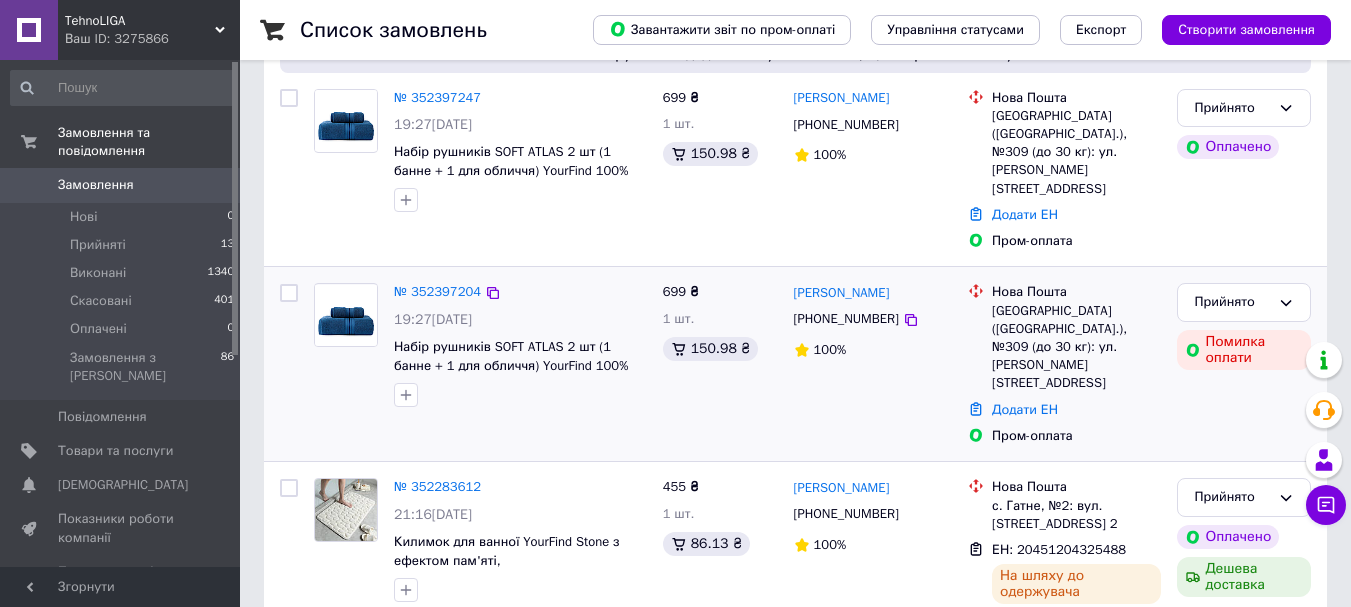 scroll, scrollTop: 200, scrollLeft: 0, axis: vertical 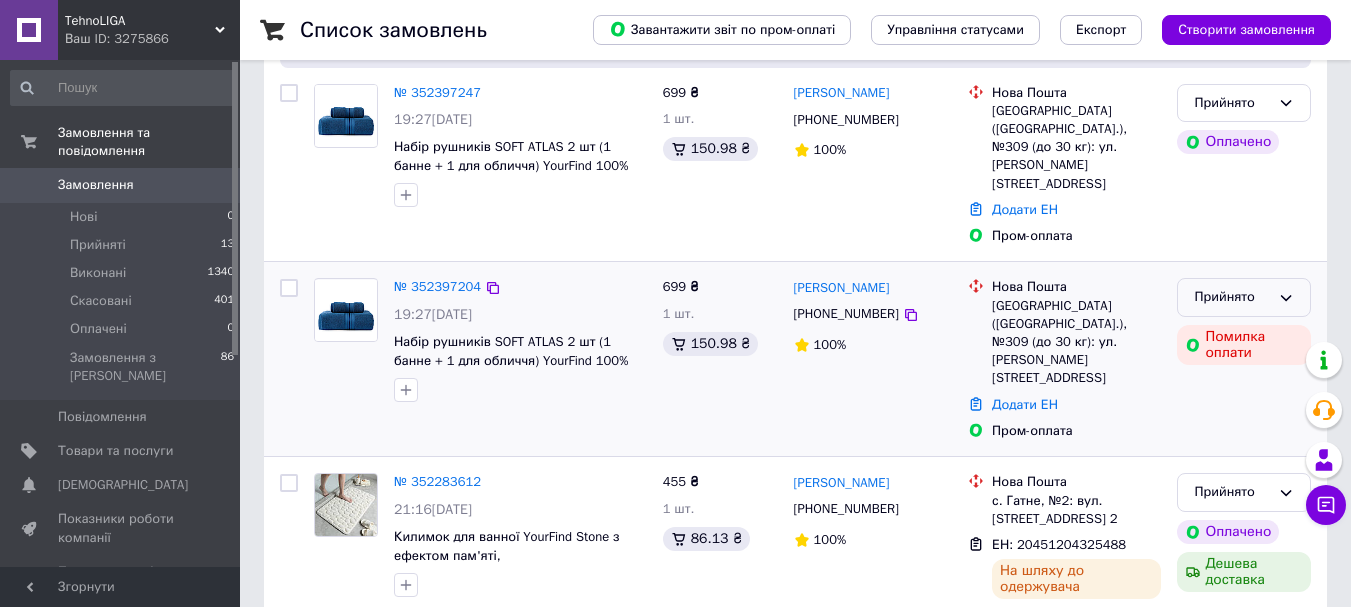 click 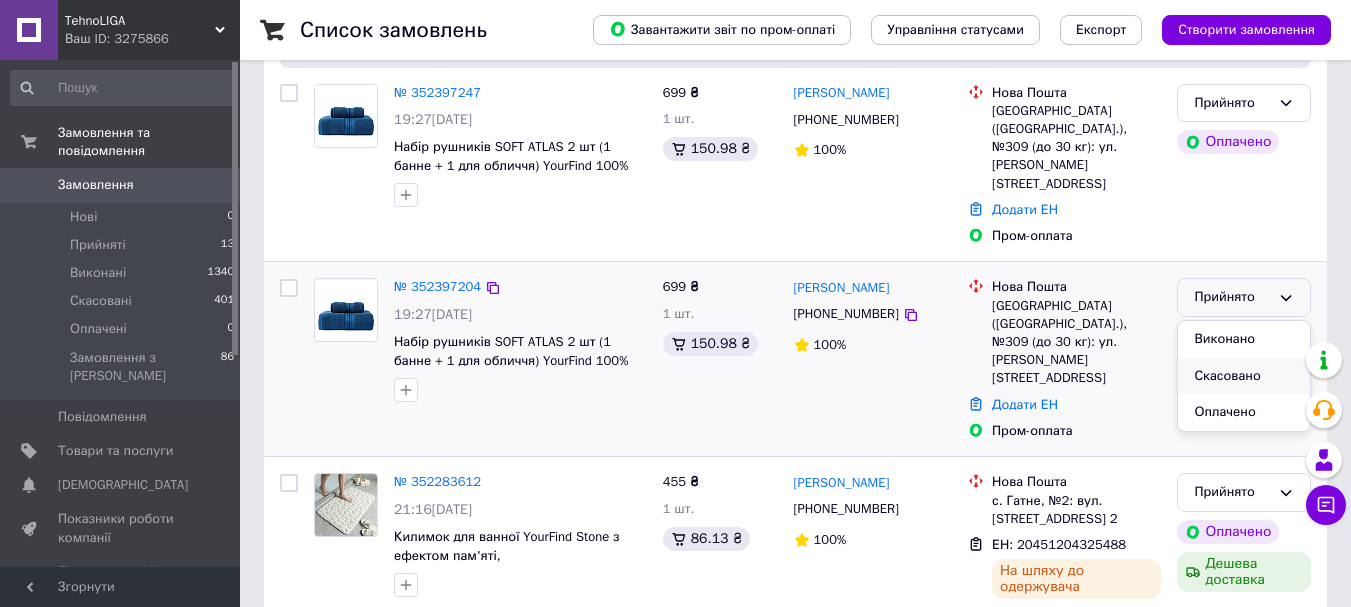 click on "Скасовано" at bounding box center [1244, 376] 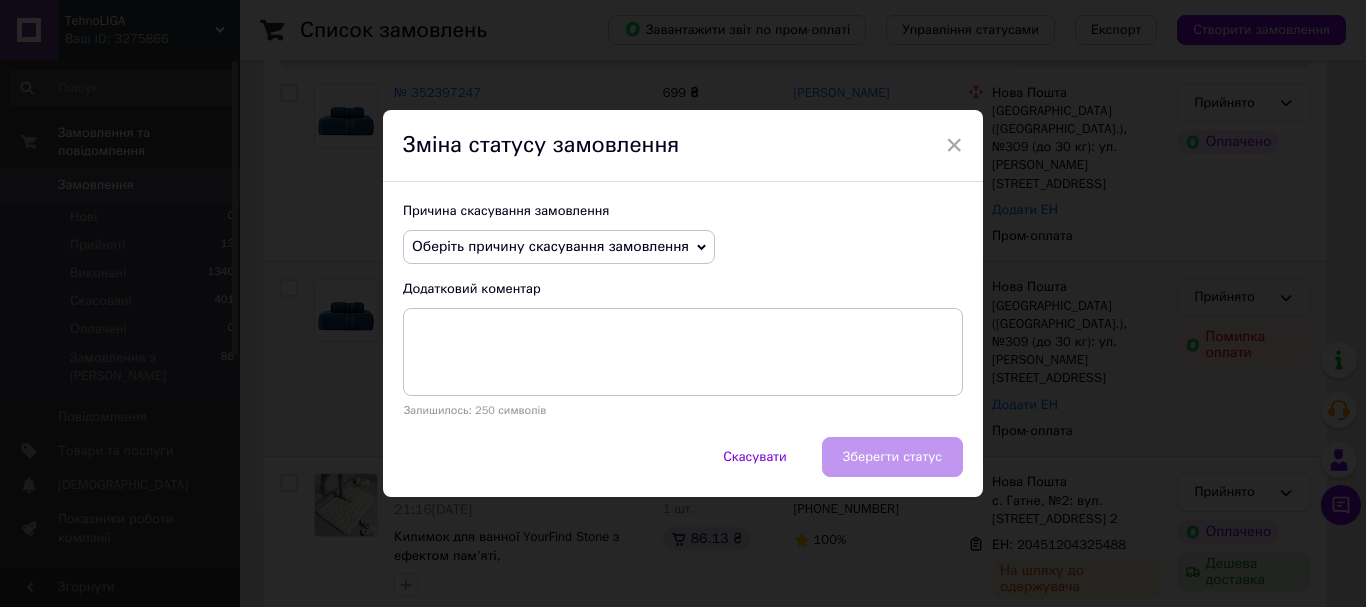 click on "Оберіть причину скасування замовлення" at bounding box center (550, 246) 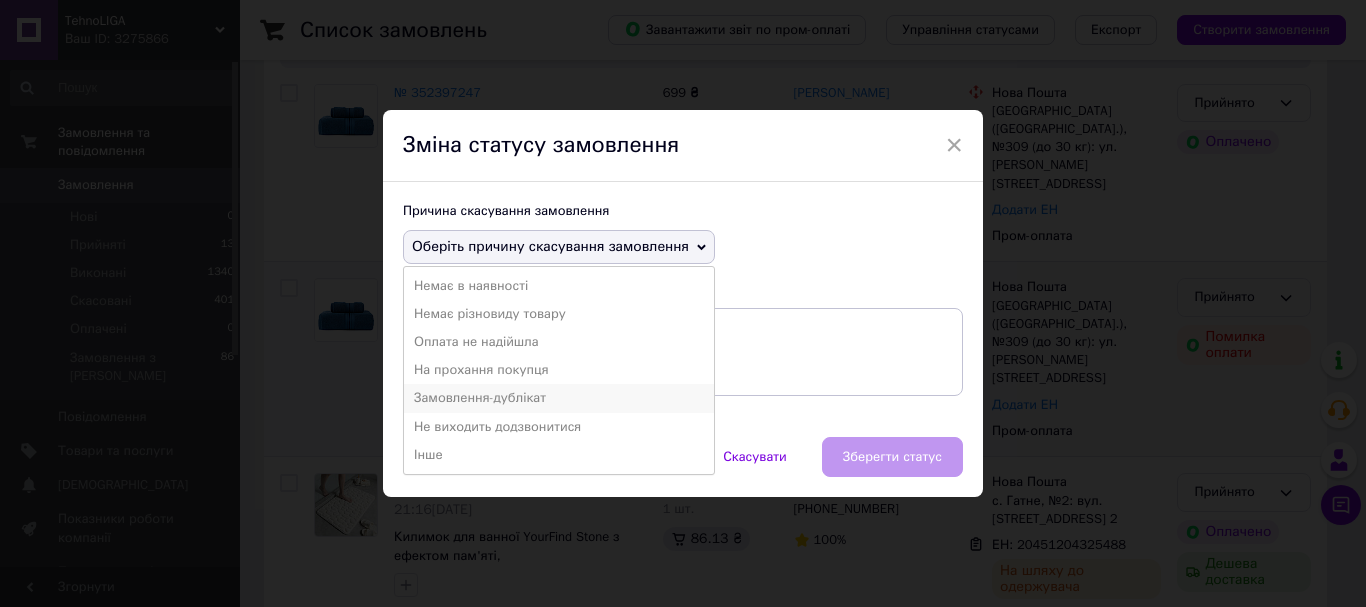 click on "Замовлення-дублікат" at bounding box center [559, 398] 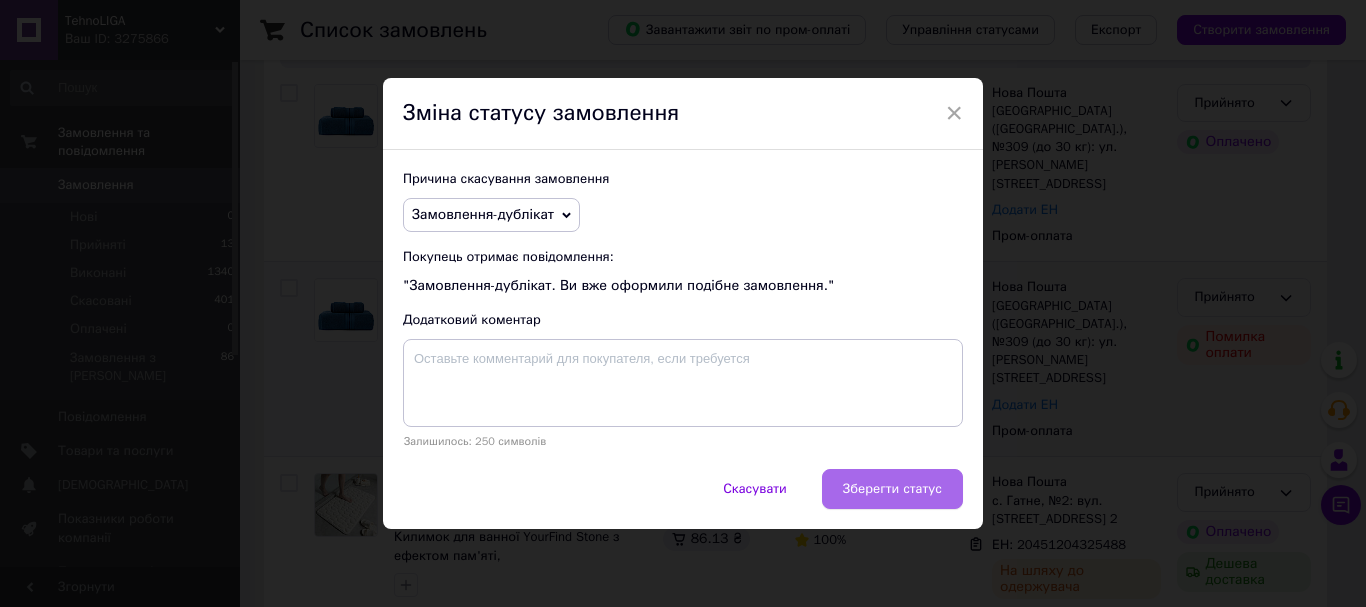 click on "Зберегти статус" at bounding box center [892, 489] 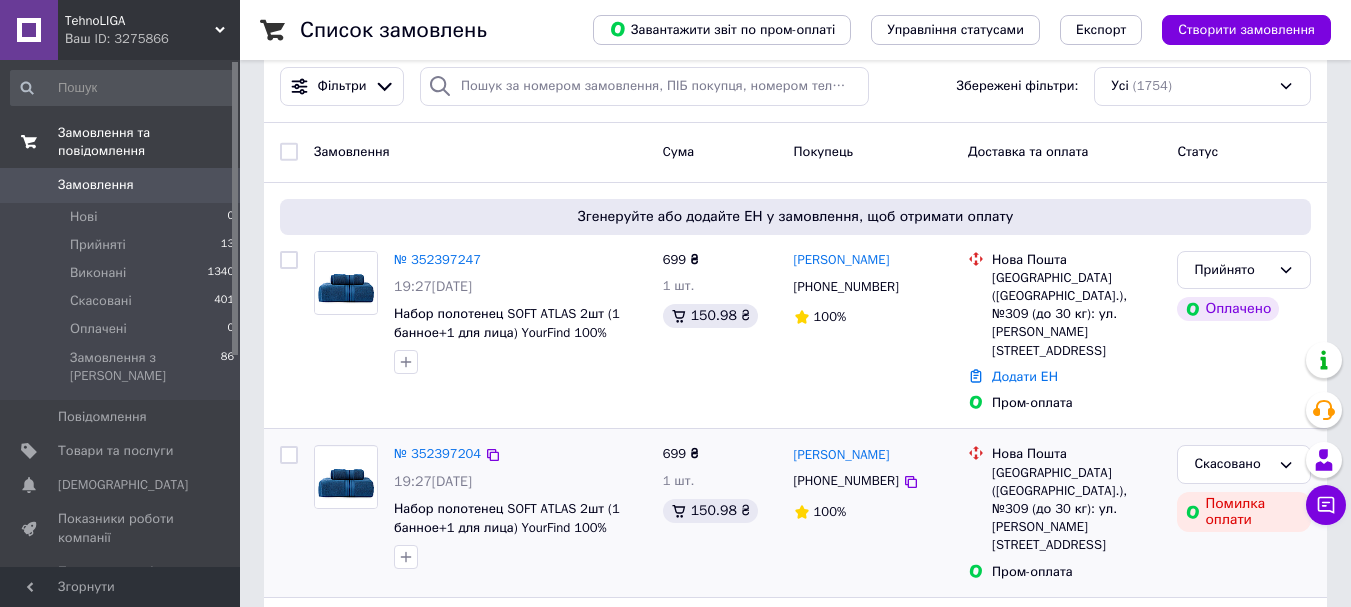 scroll, scrollTop: 0, scrollLeft: 0, axis: both 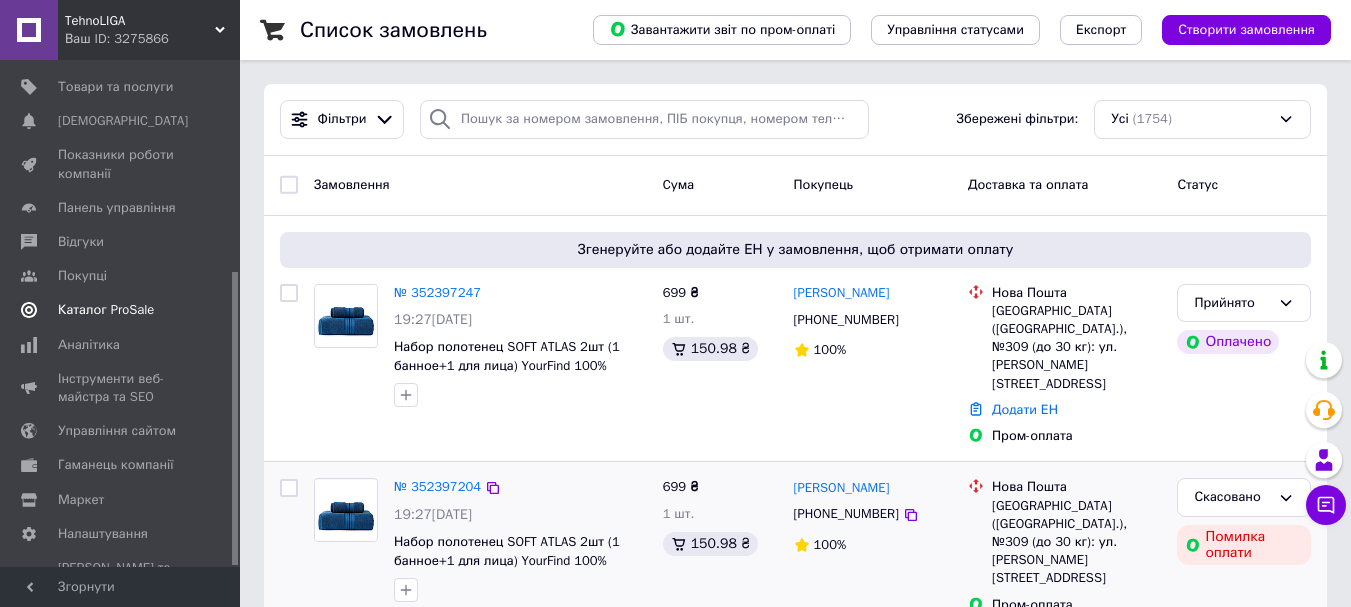click on "Каталог ProSale" at bounding box center [106, 310] 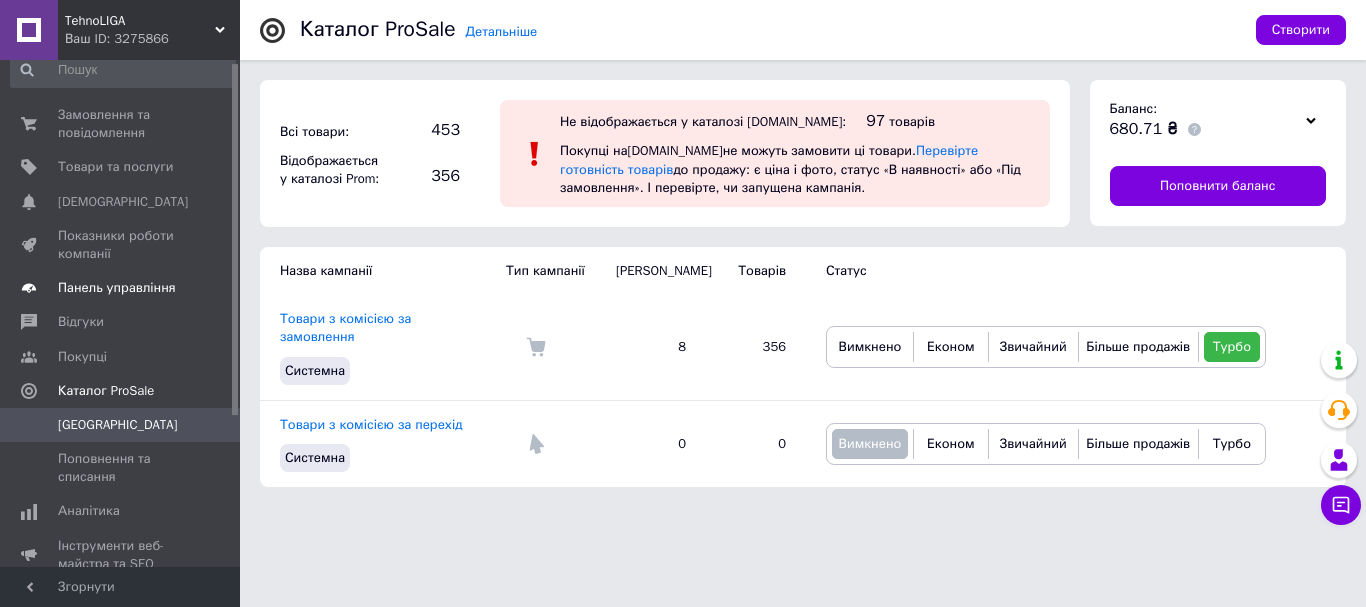 scroll, scrollTop: 0, scrollLeft: 0, axis: both 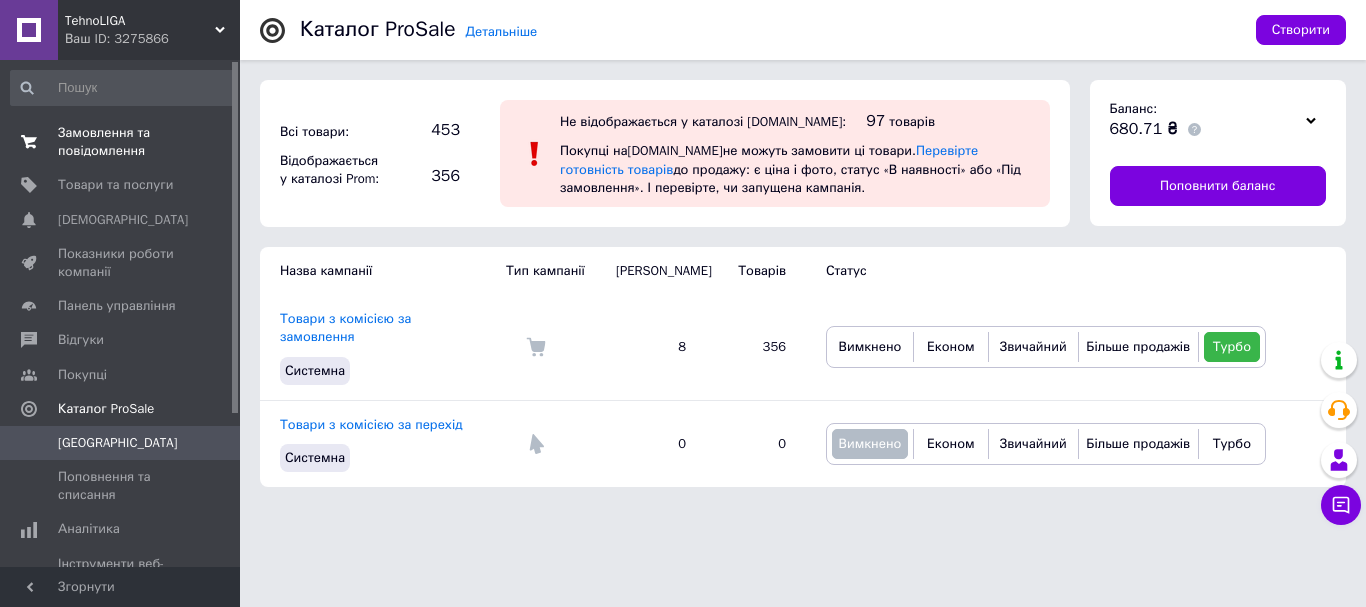 click on "Замовлення та повідомлення" at bounding box center (121, 142) 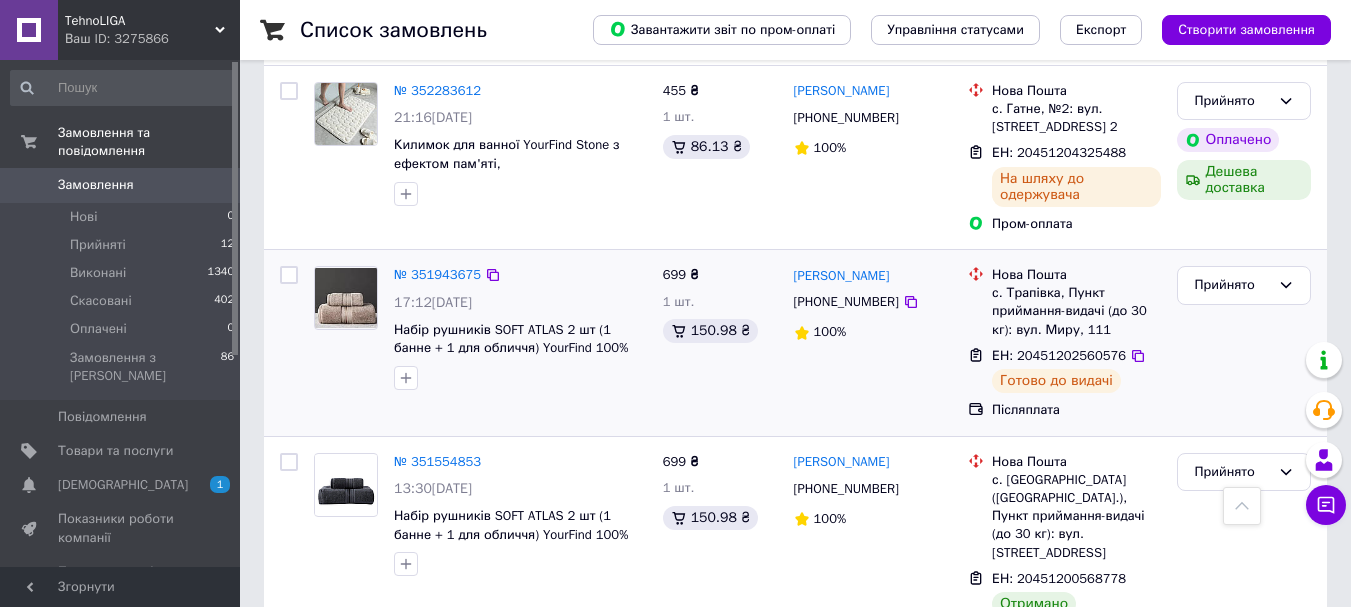 scroll, scrollTop: 600, scrollLeft: 0, axis: vertical 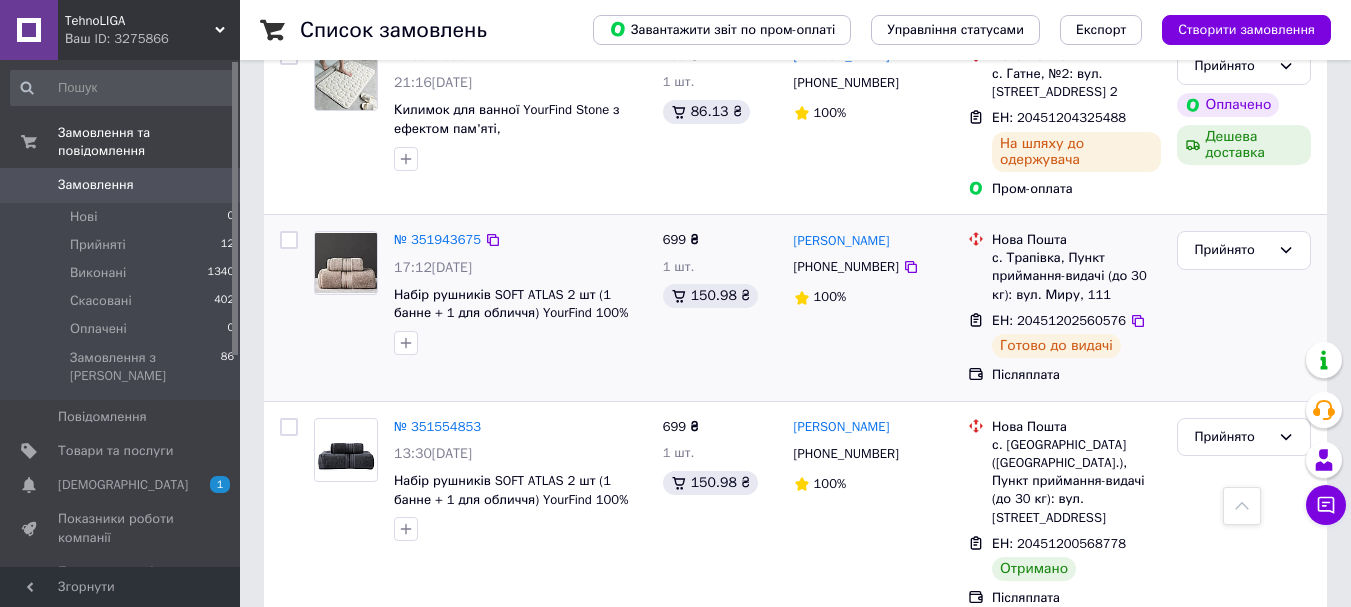 click at bounding box center [346, 263] 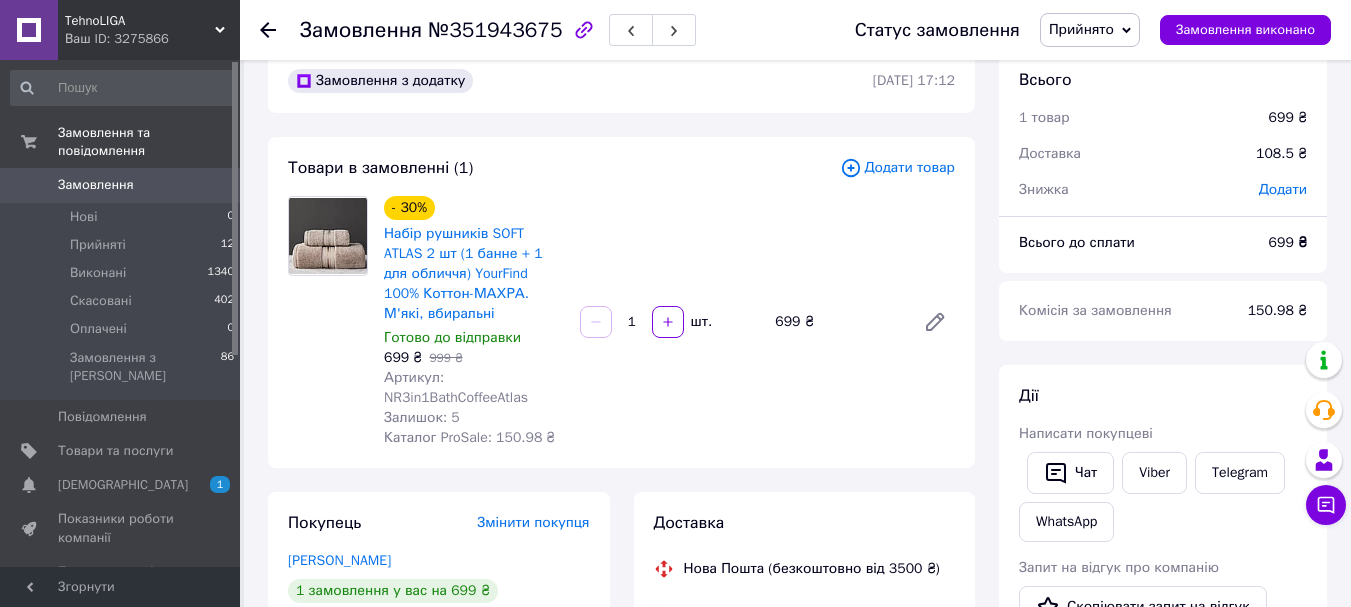 scroll, scrollTop: 0, scrollLeft: 0, axis: both 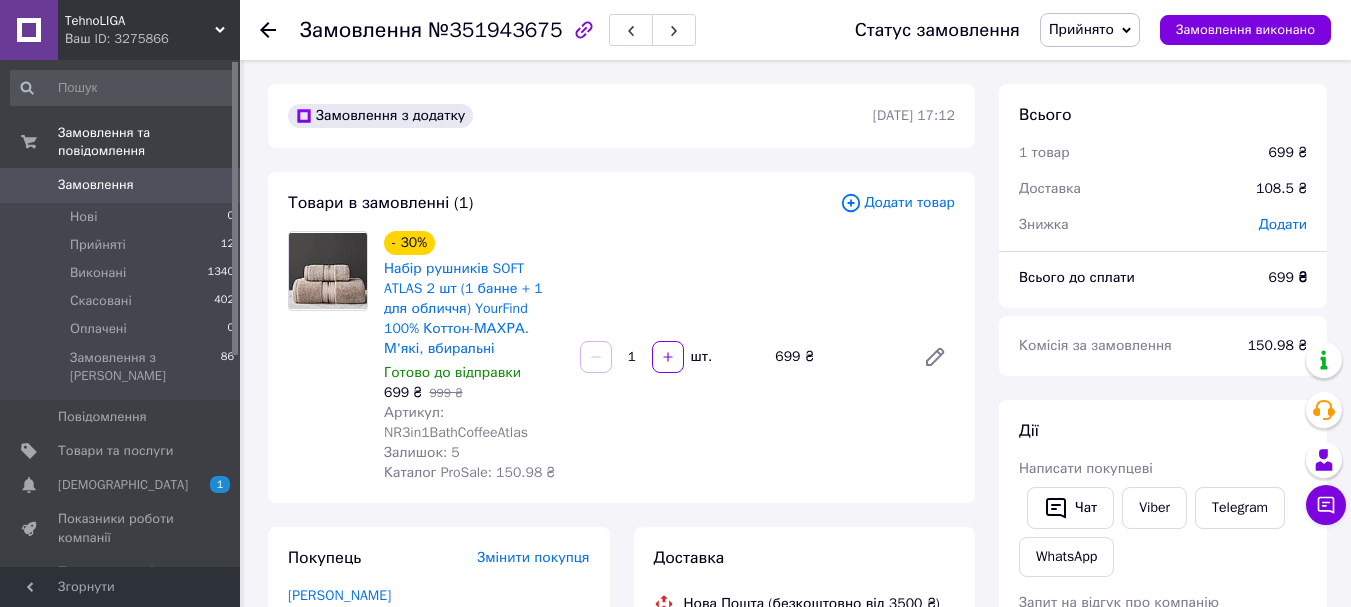 click at bounding box center [280, 30] 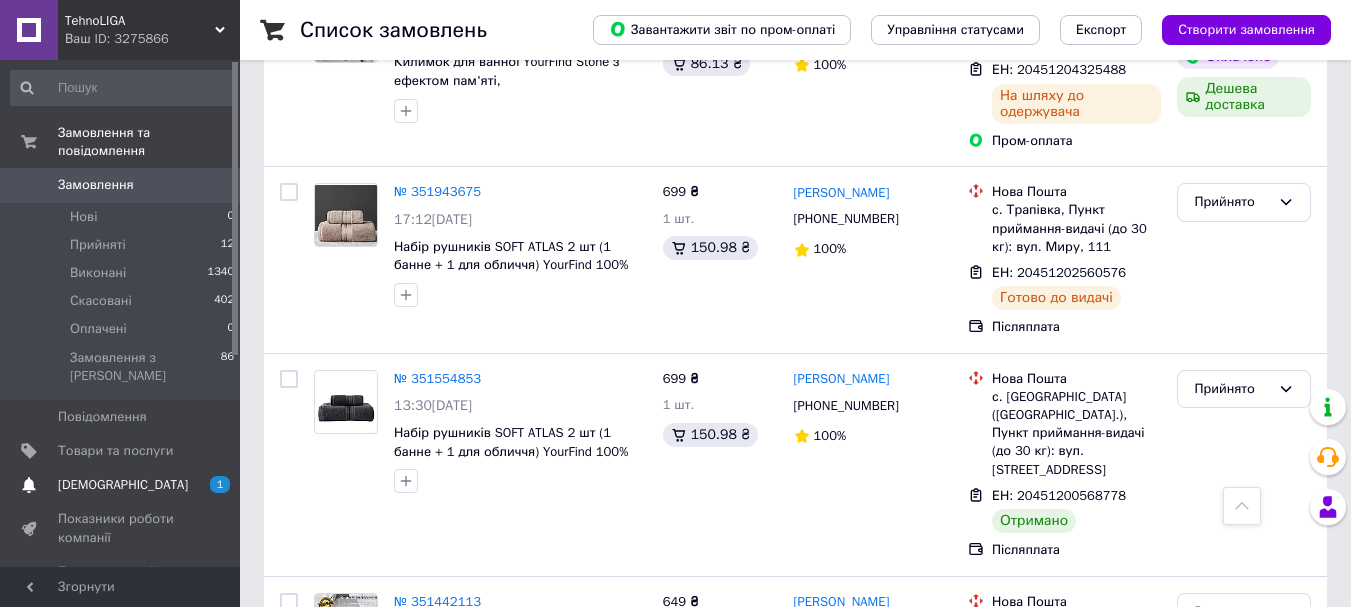 scroll, scrollTop: 600, scrollLeft: 0, axis: vertical 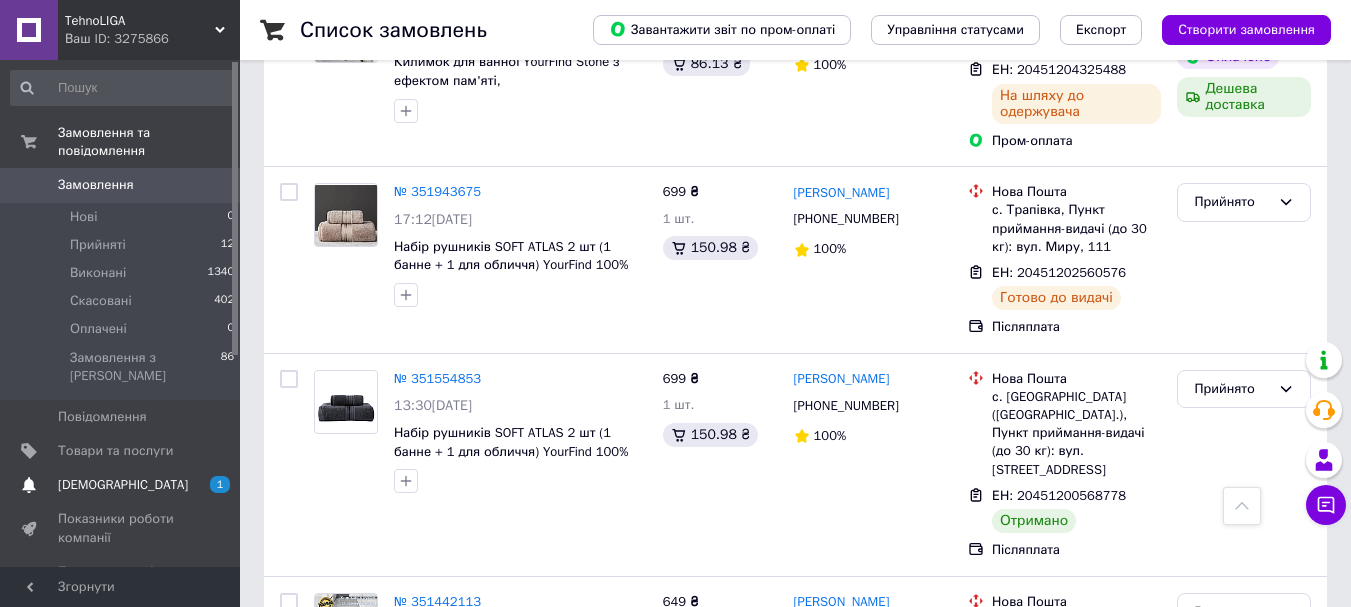 click on "[DEMOGRAPHIC_DATA]" at bounding box center (123, 485) 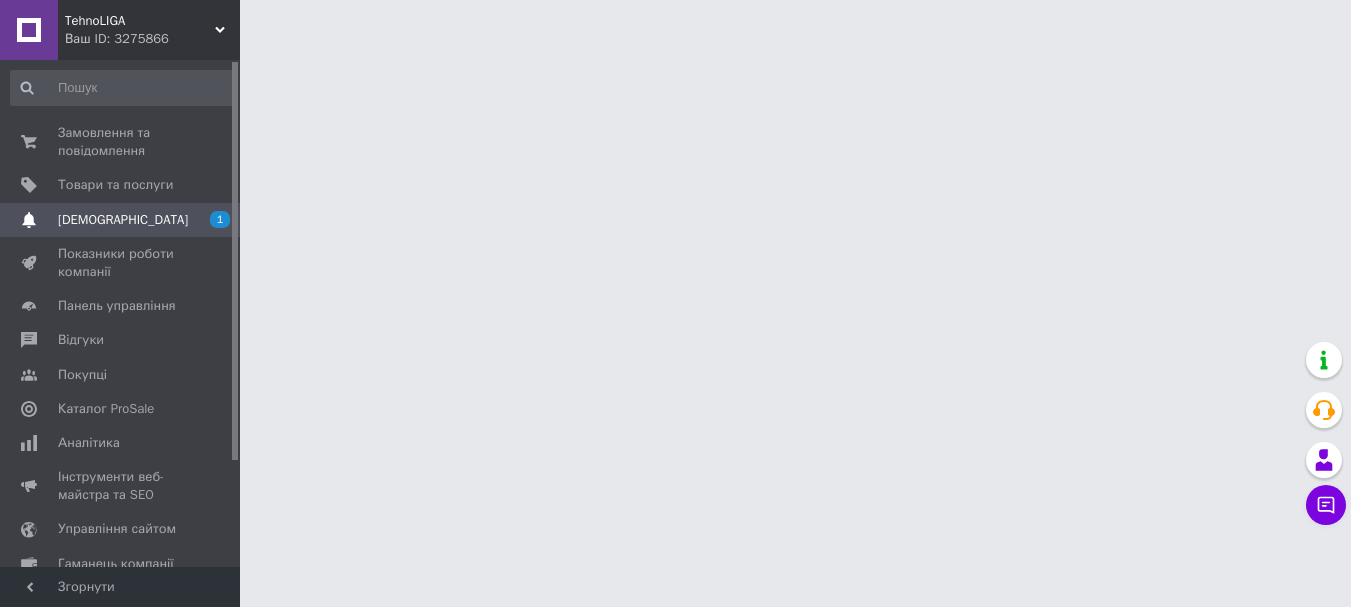scroll, scrollTop: 0, scrollLeft: 0, axis: both 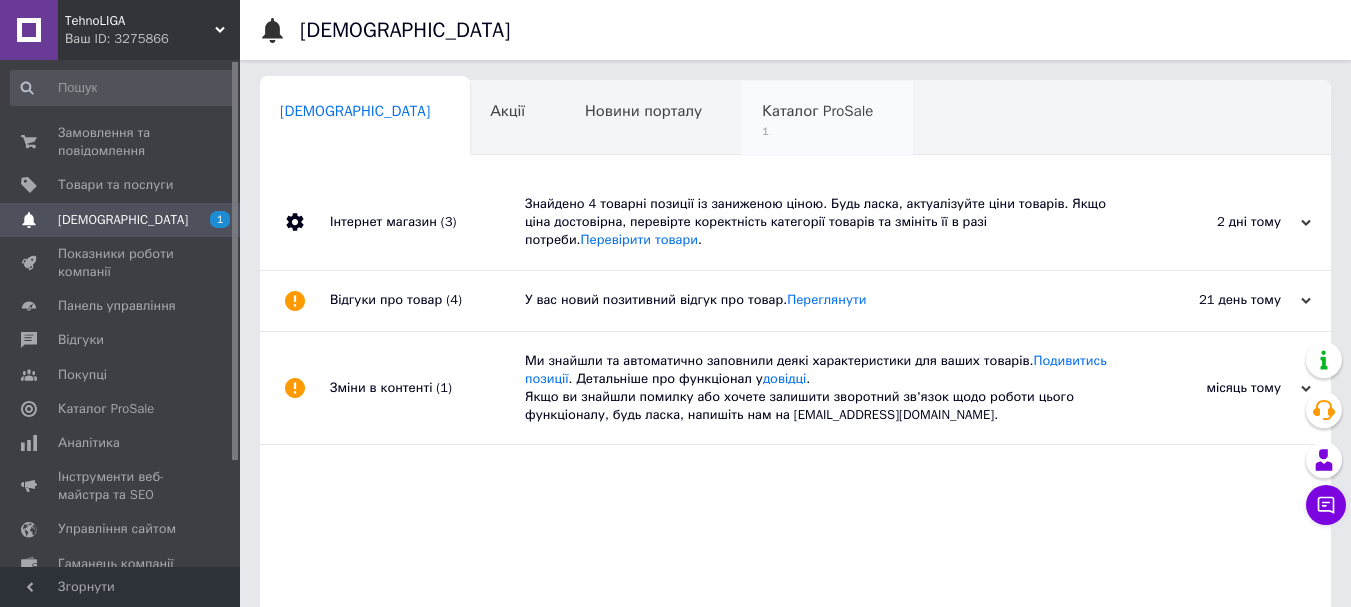 click on "Каталог ProSale" at bounding box center [817, 111] 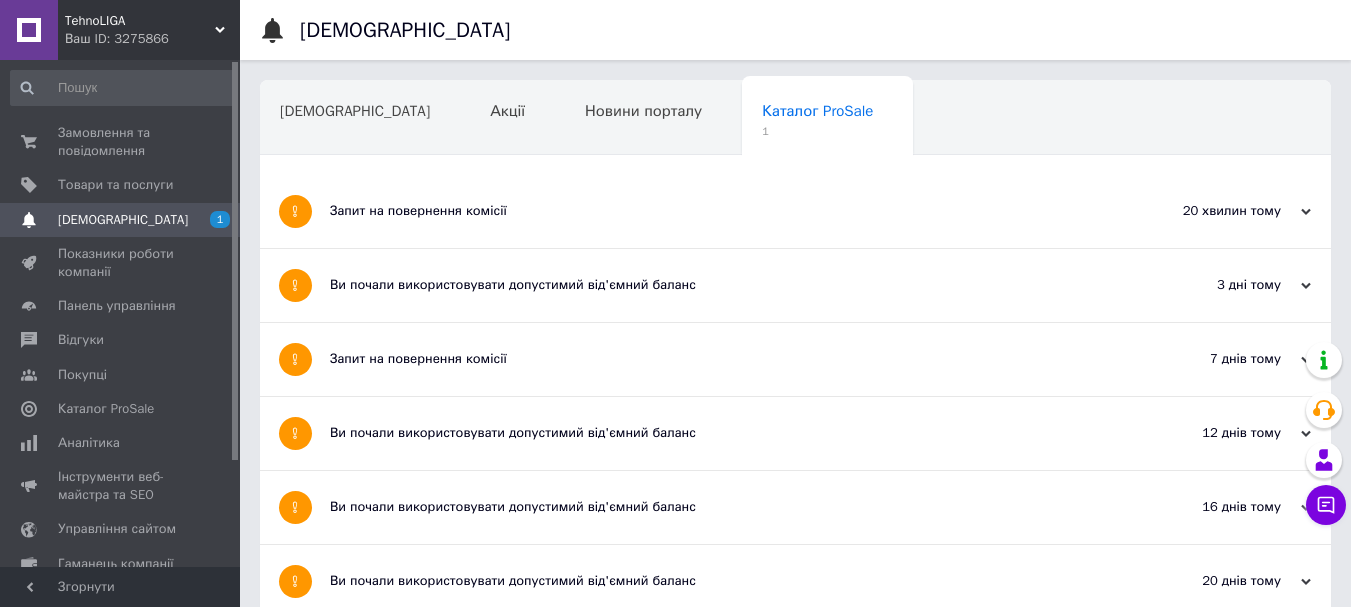 click on "Запит на повернення комісії" at bounding box center (720, 211) 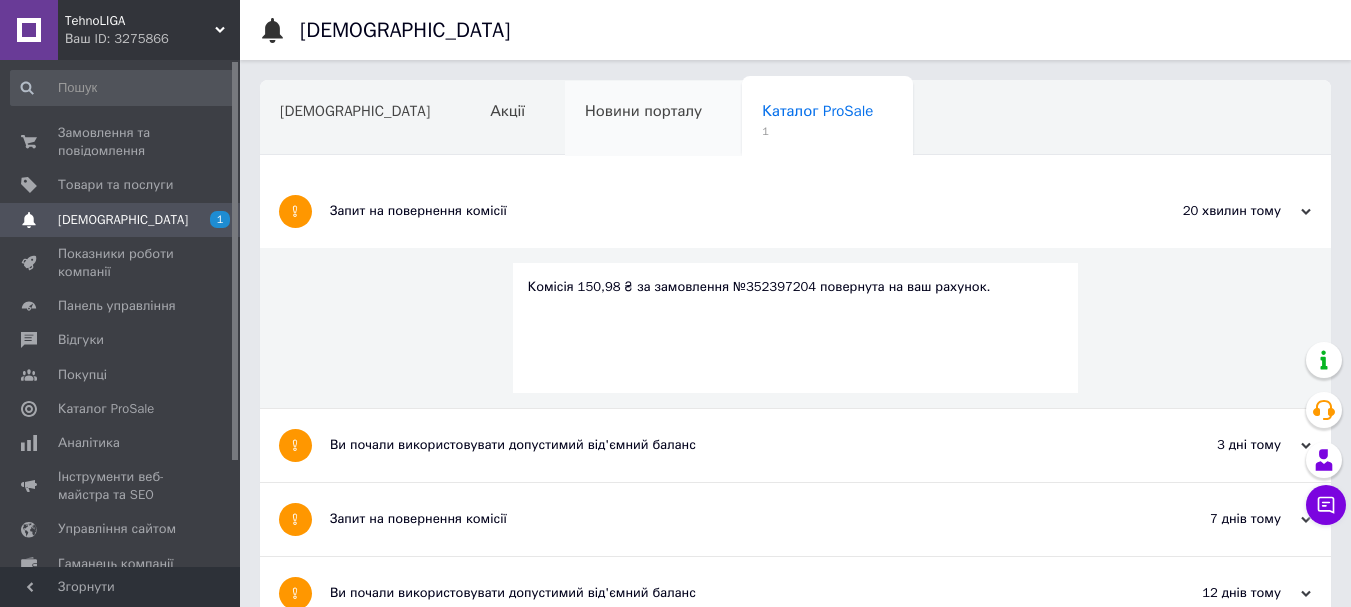 click on "Новини порталу" at bounding box center [643, 111] 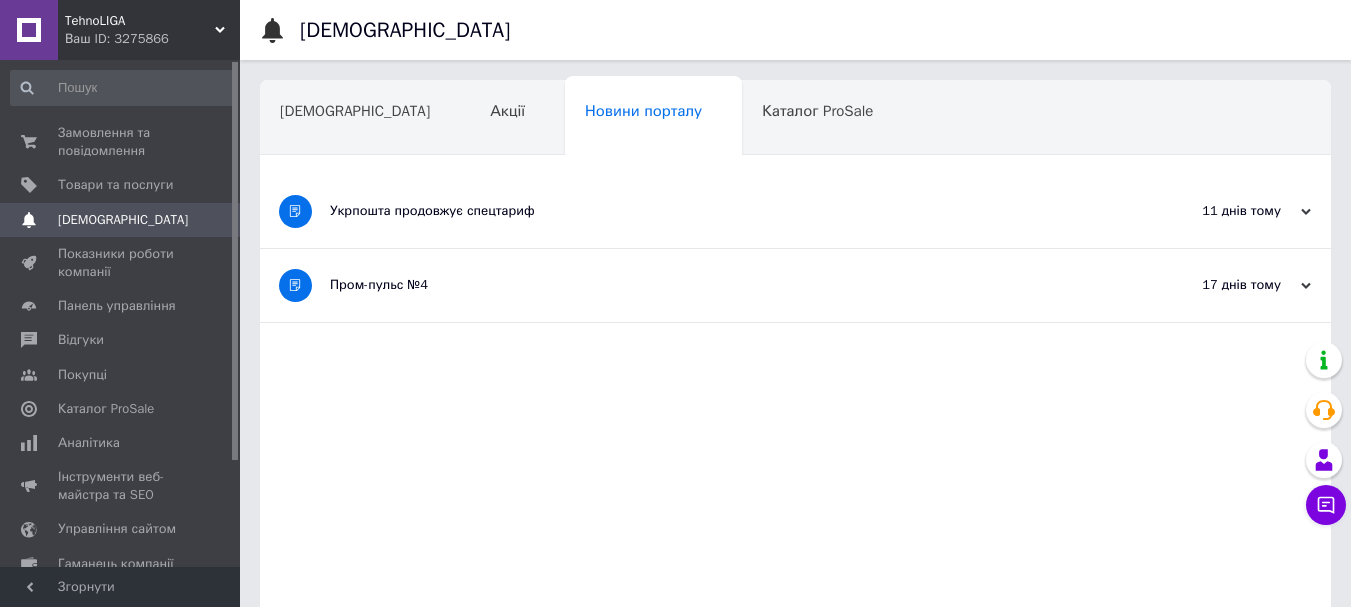 click on "Замовлення та повідомлення 0 0 Товари та послуги Сповіщення 0 Показники роботи компанії Панель управління Відгуки Покупці Каталог ProSale Аналітика Інструменти веб-майстра та SEO Управління сайтом Гаманець компанії [PERSON_NAME] Тарифи та рахунки Prom мікс 1 000" at bounding box center [123, 316] 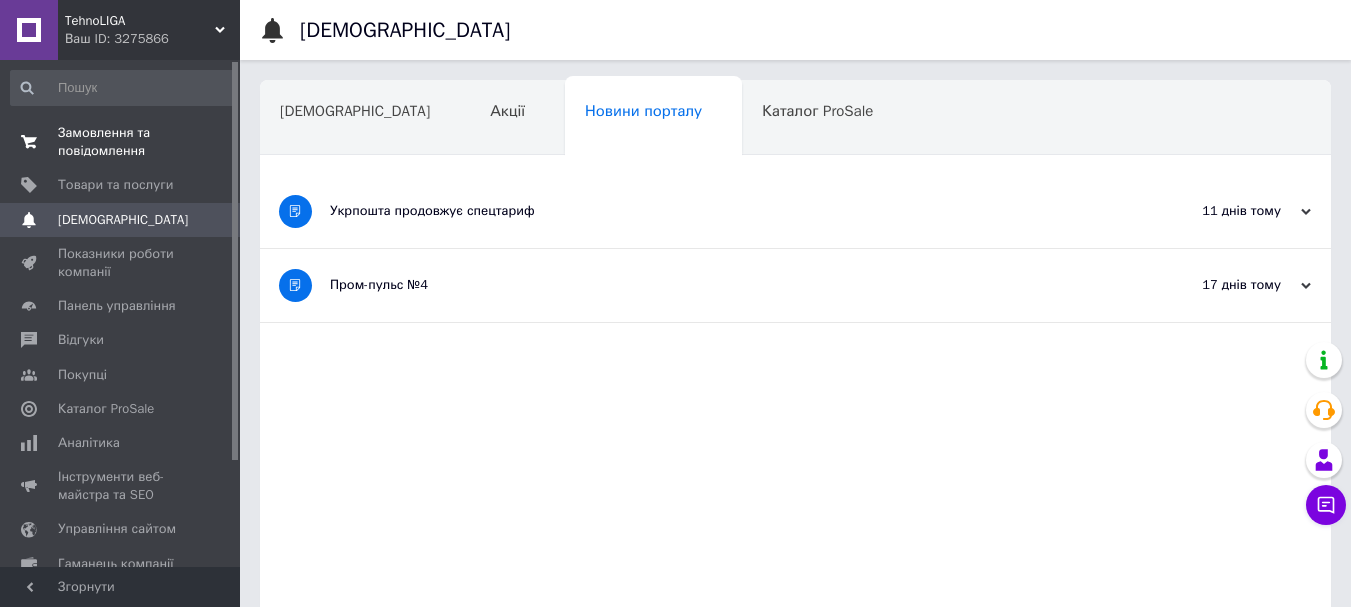 click on "Замовлення та повідомлення" at bounding box center [121, 142] 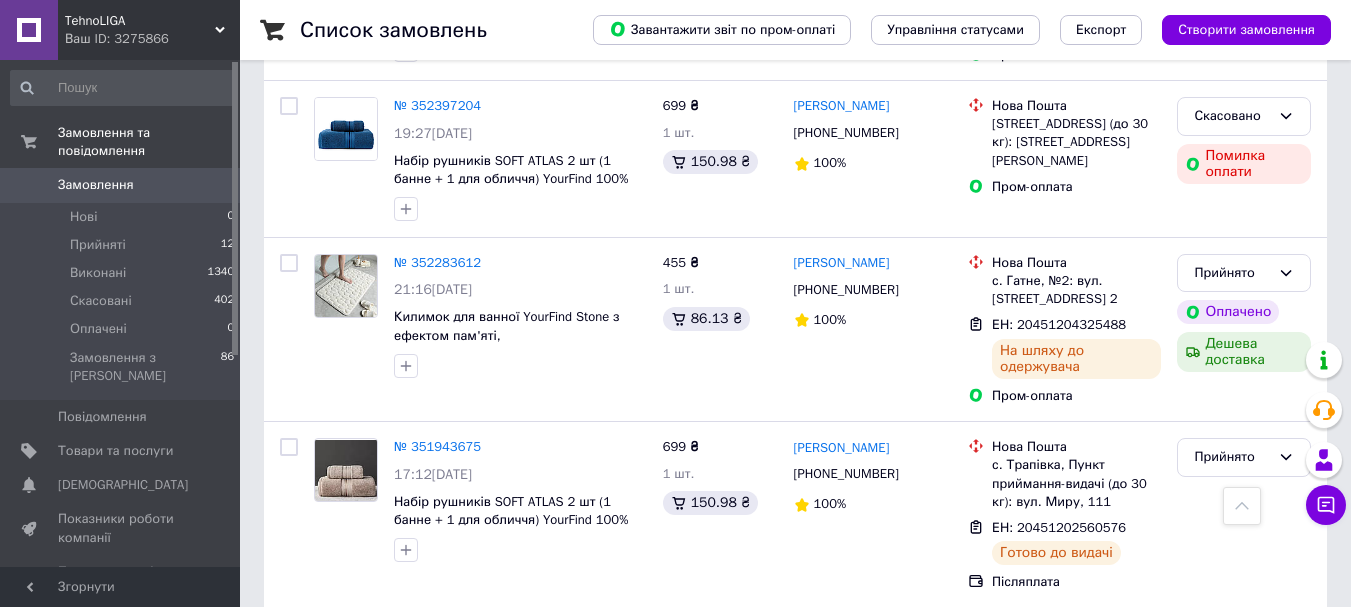 scroll, scrollTop: 300, scrollLeft: 0, axis: vertical 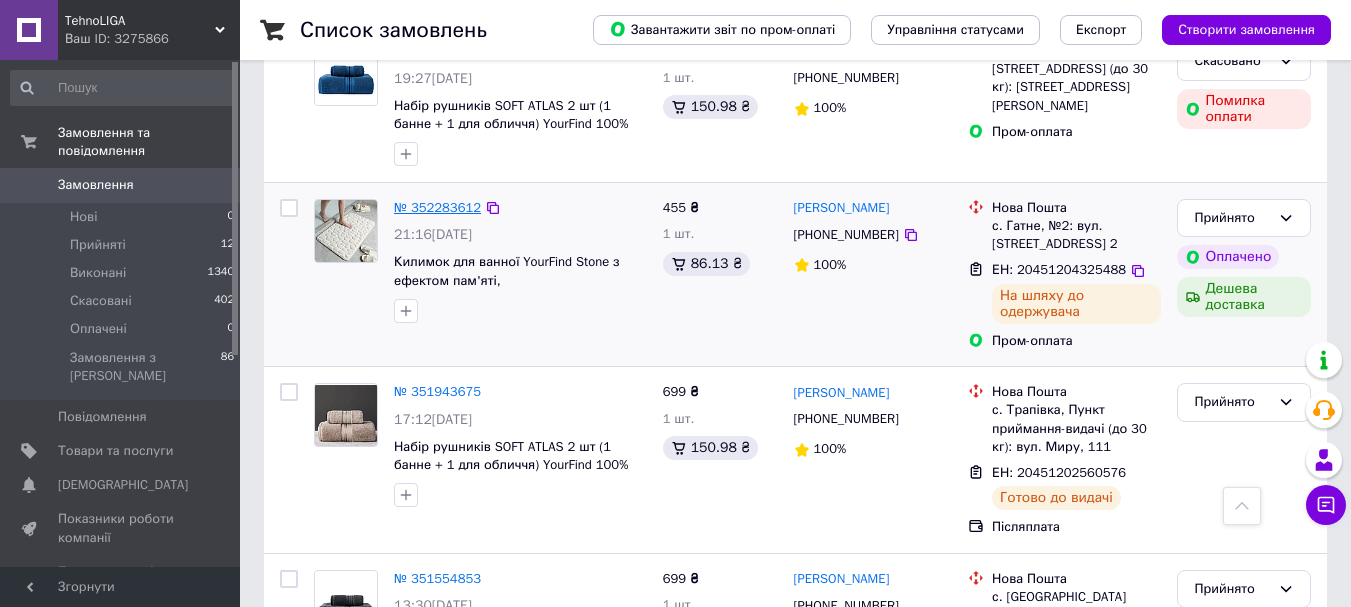 click on "№ 352283612" at bounding box center [437, 207] 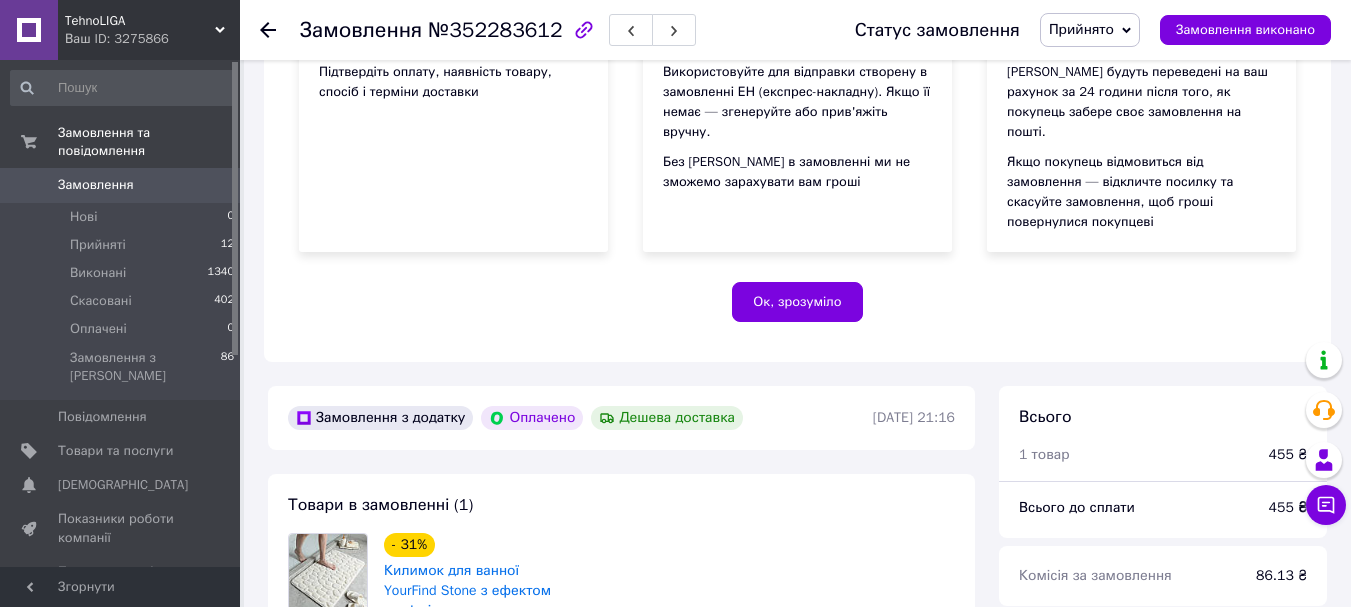 scroll, scrollTop: 300, scrollLeft: 0, axis: vertical 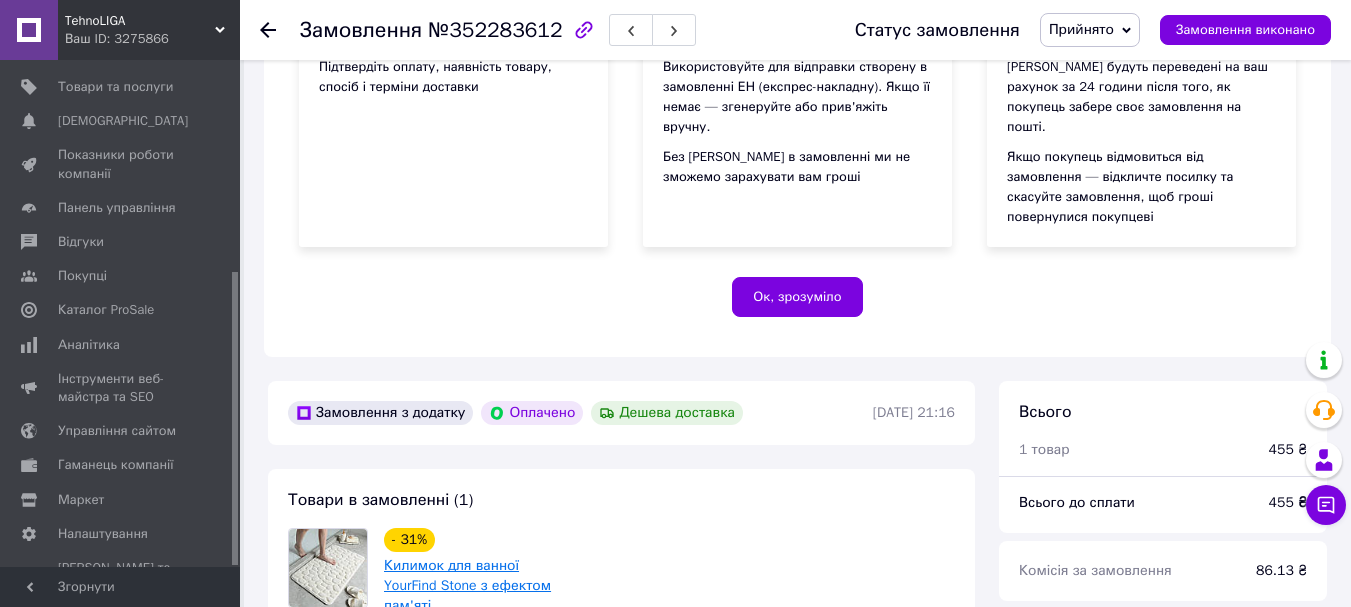 click on "Килимок для ванної YourFind Stone з ефектом пам'яті, антиковзкий,водопоглинаючий 80*50 см Білий" at bounding box center (472, 605) 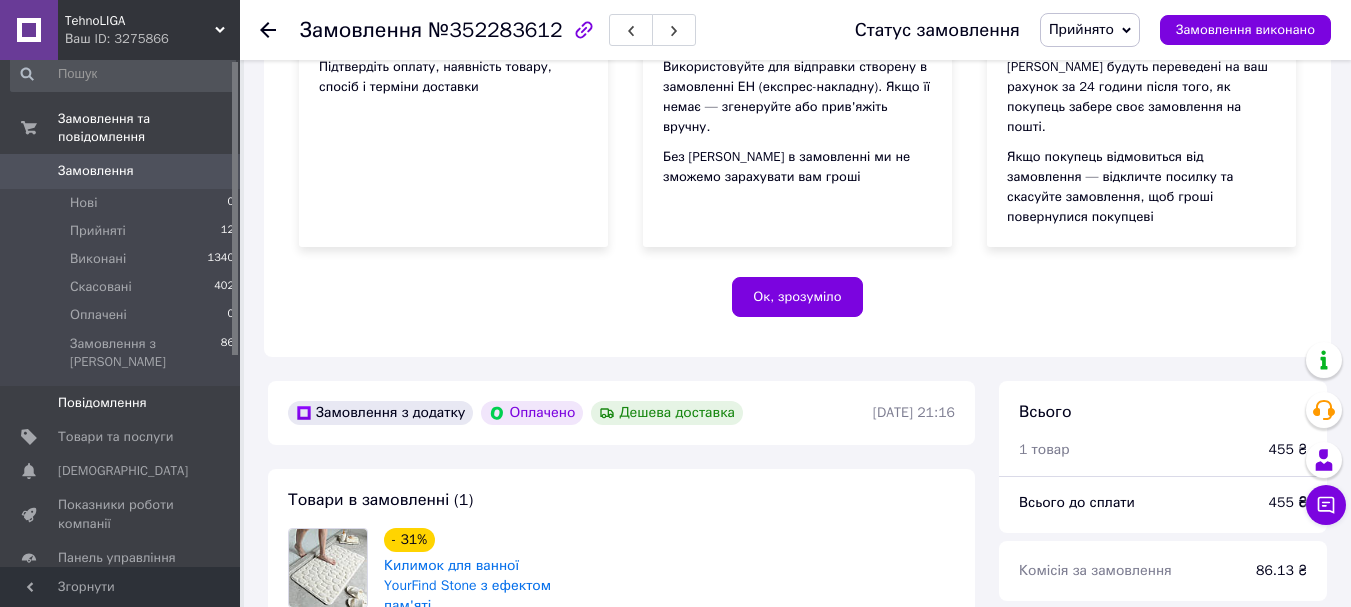 scroll, scrollTop: 0, scrollLeft: 0, axis: both 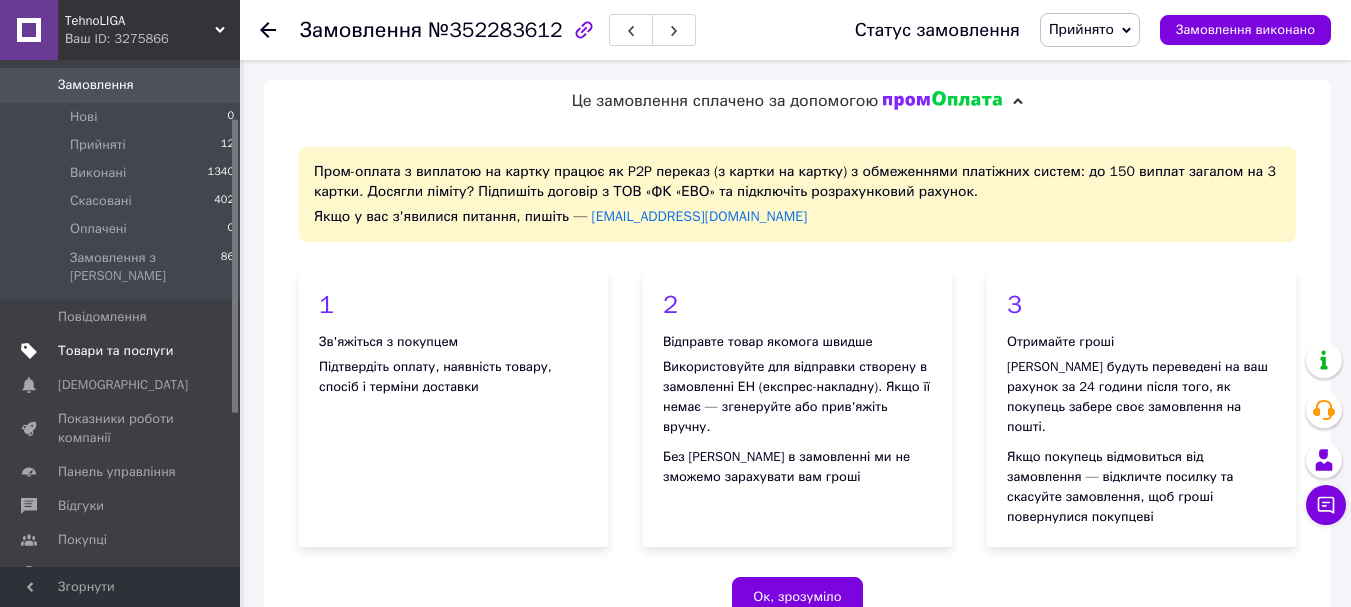 click on "Товари та послуги" at bounding box center (115, 351) 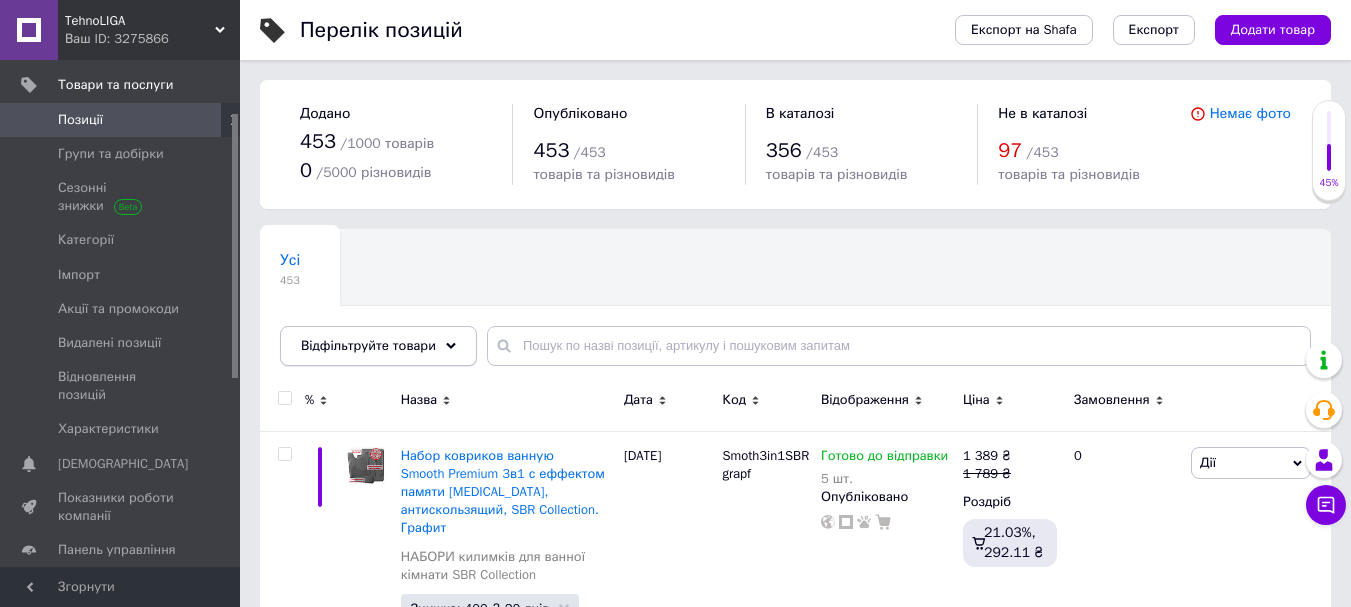click on "Відфільтруйте товари" at bounding box center [368, 345] 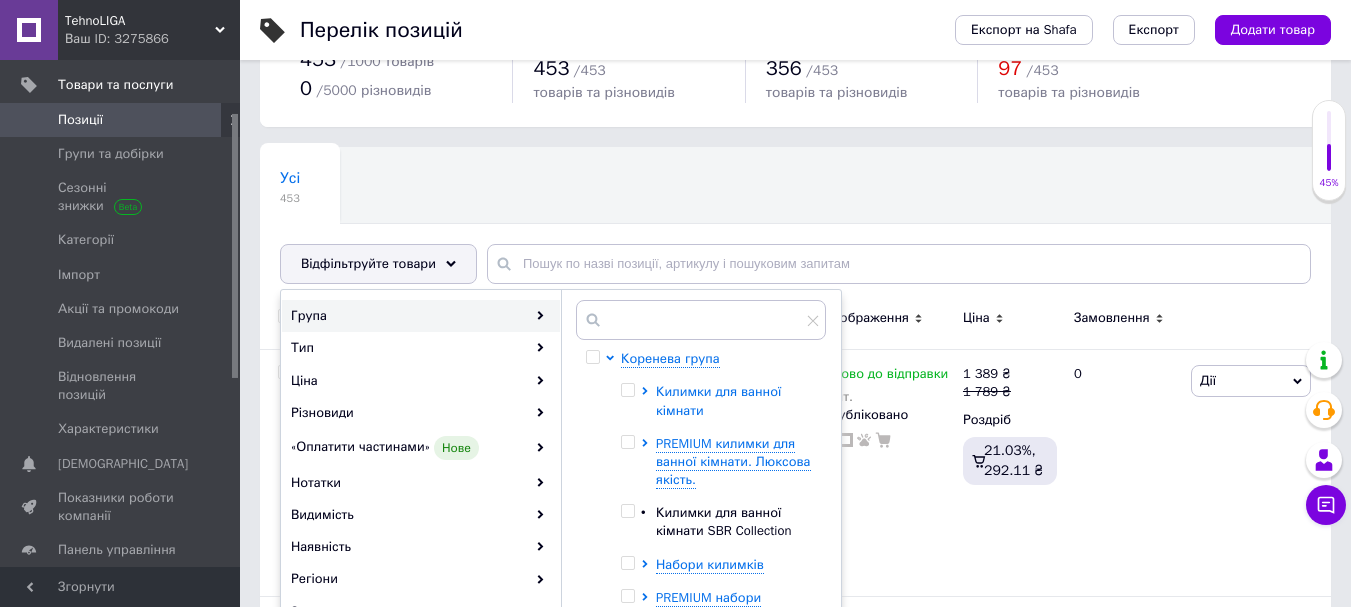 scroll, scrollTop: 100, scrollLeft: 0, axis: vertical 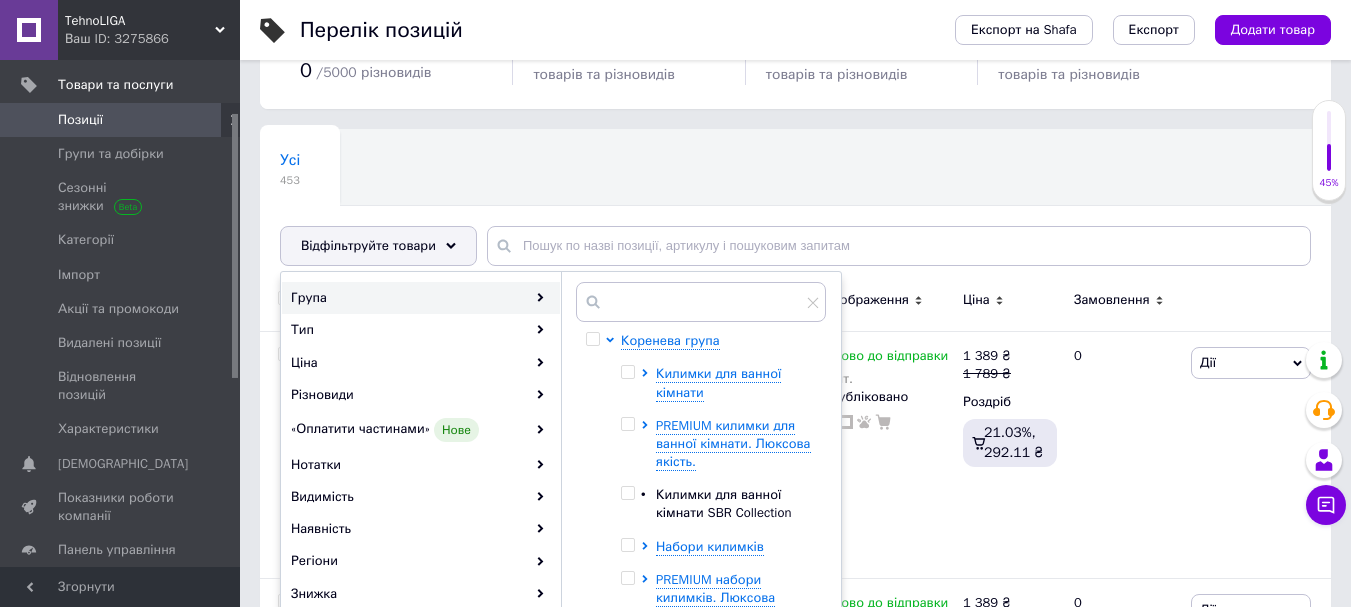 click at bounding box center [631, 383] 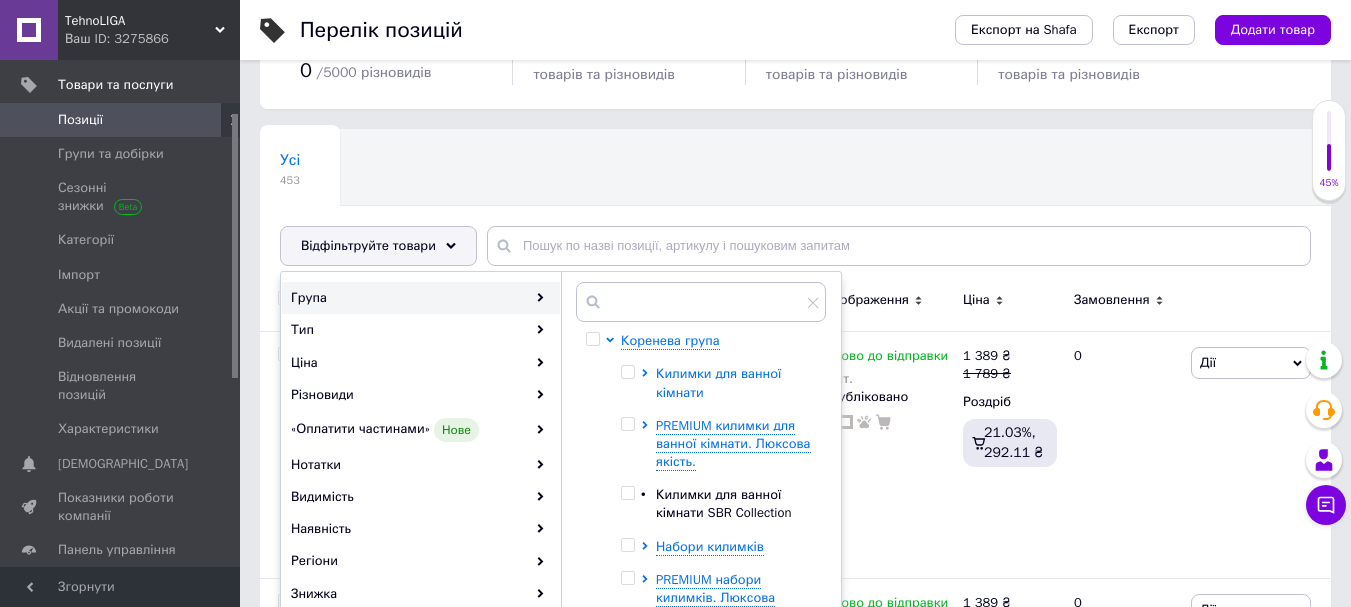 click 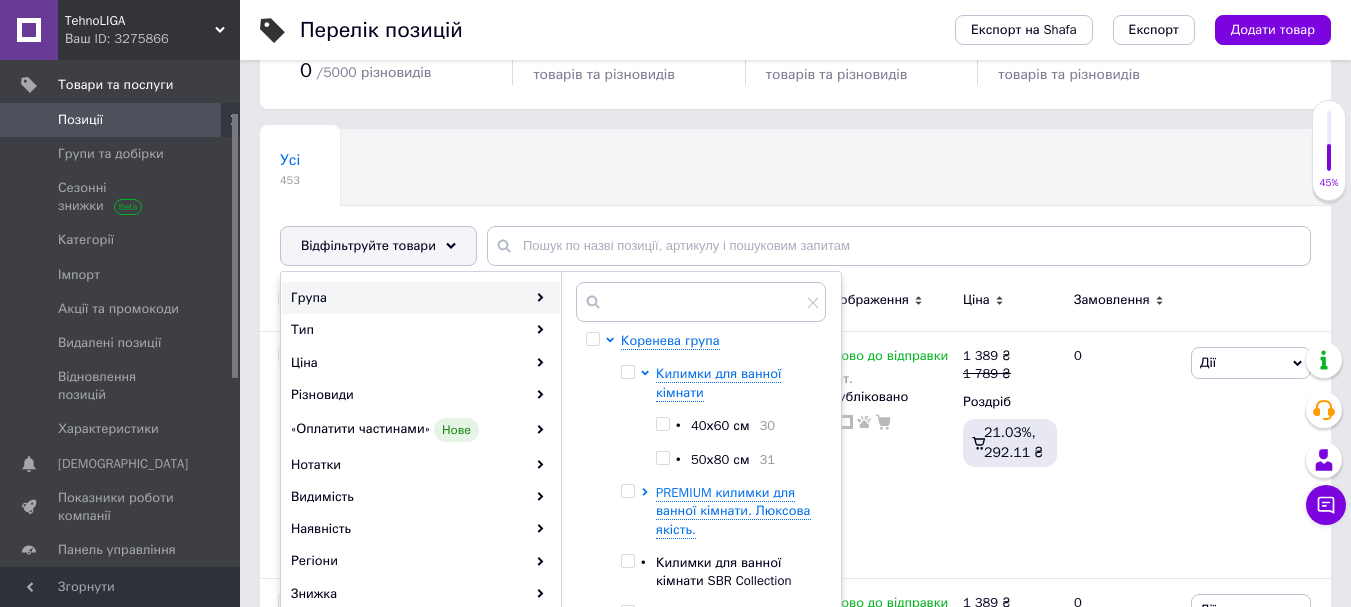 click at bounding box center [662, 458] 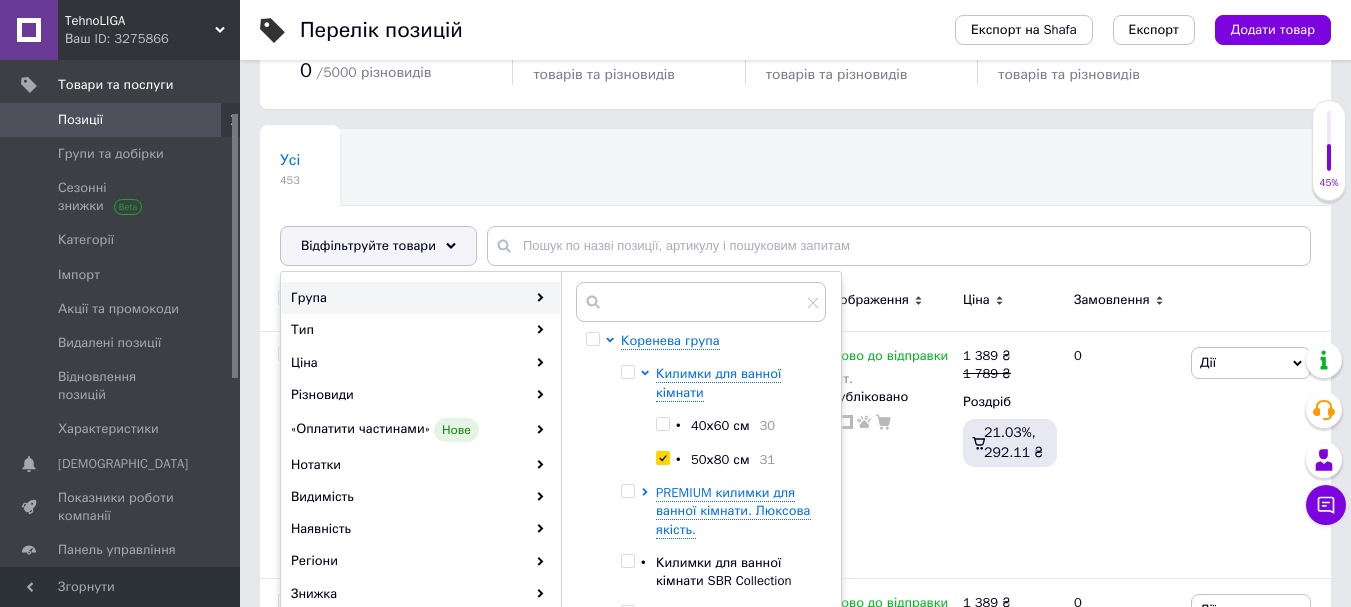 checkbox on "true" 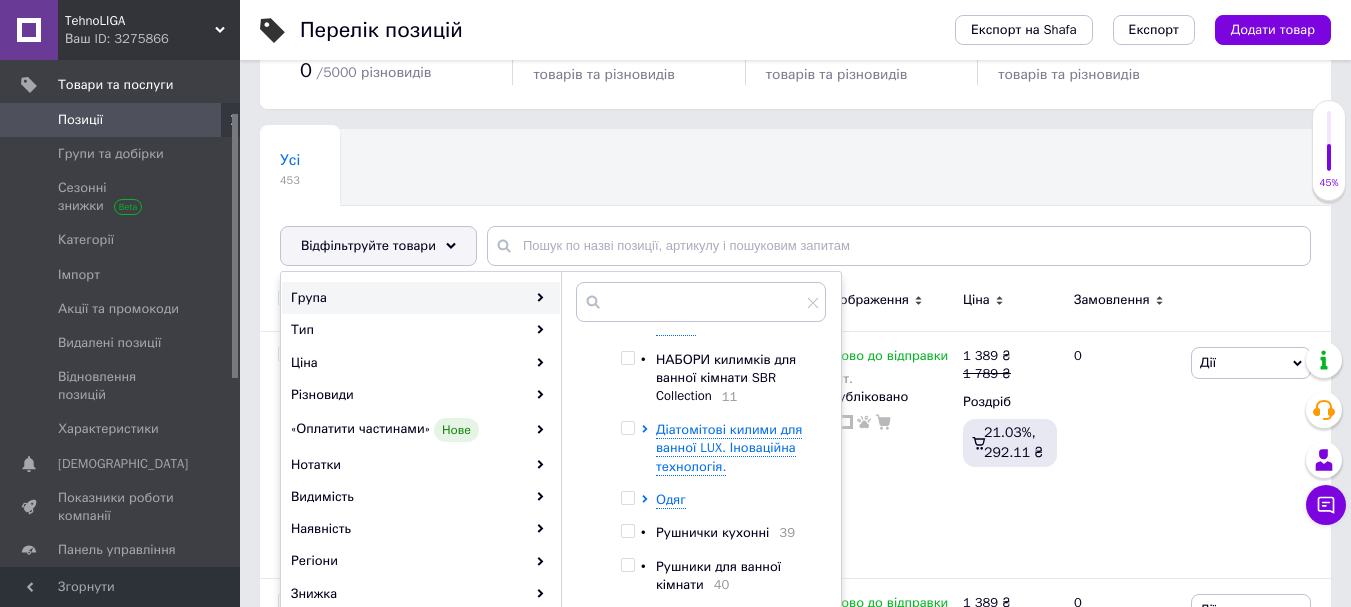 scroll, scrollTop: 413, scrollLeft: 0, axis: vertical 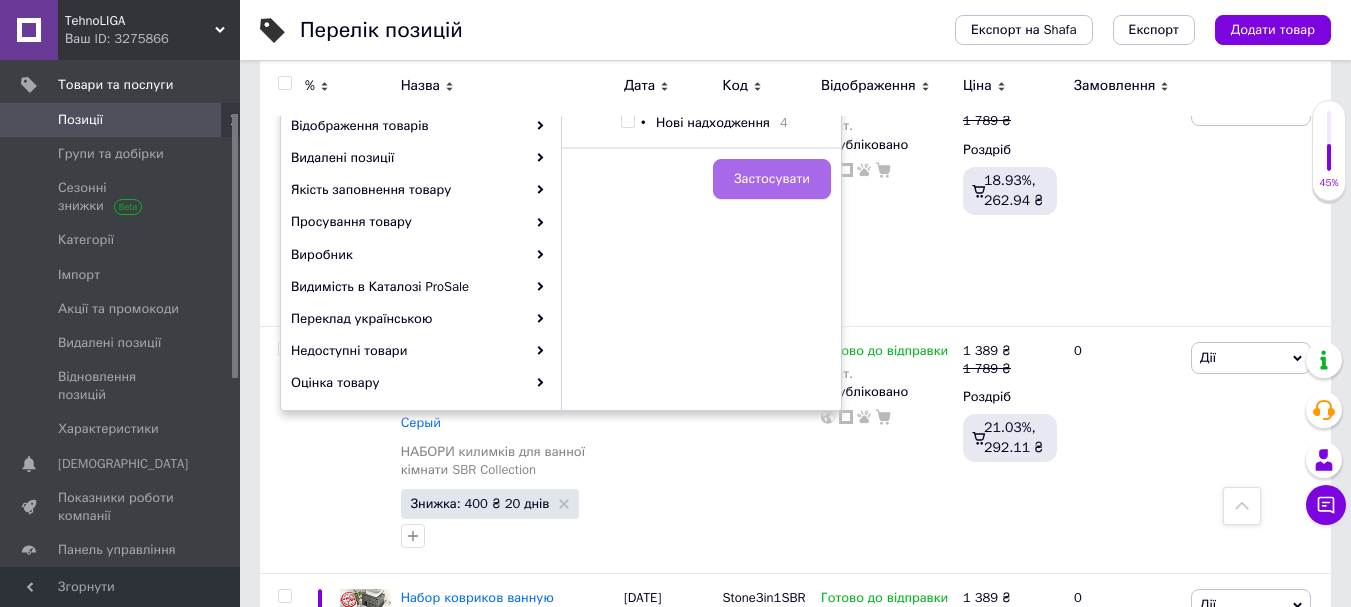 click on "Застосувати" at bounding box center [772, 179] 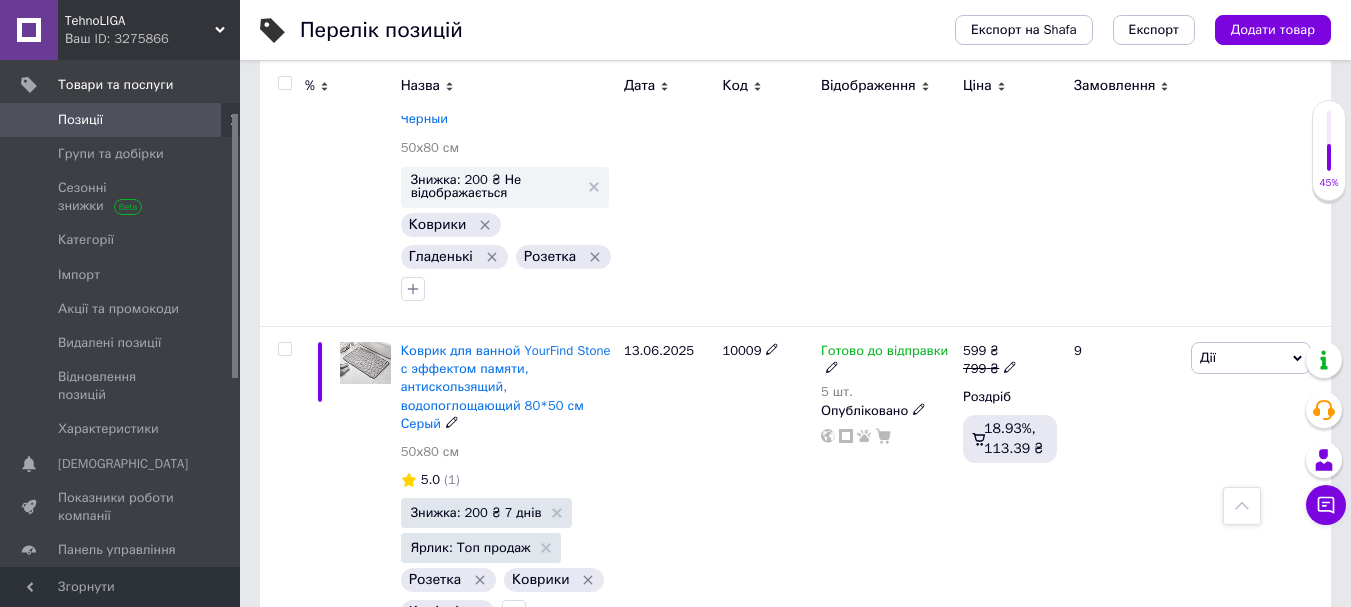 scroll, scrollTop: 5090, scrollLeft: 0, axis: vertical 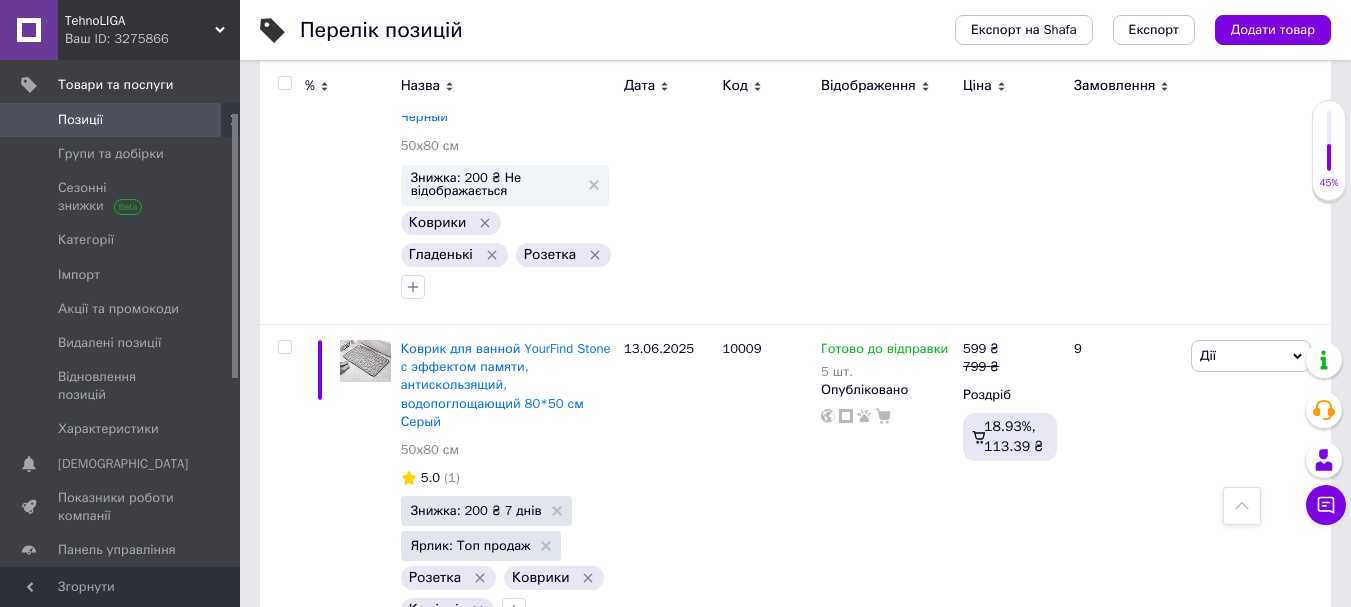 click on "2" at bounding box center (327, 688) 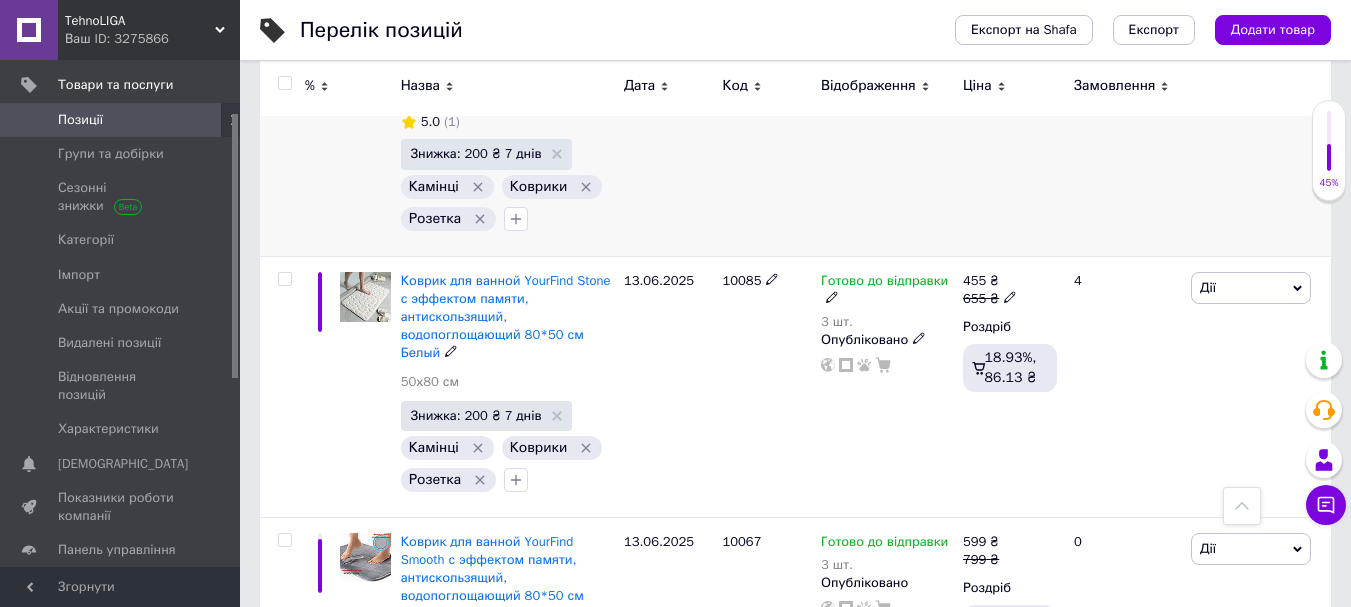 scroll, scrollTop: 2261, scrollLeft: 0, axis: vertical 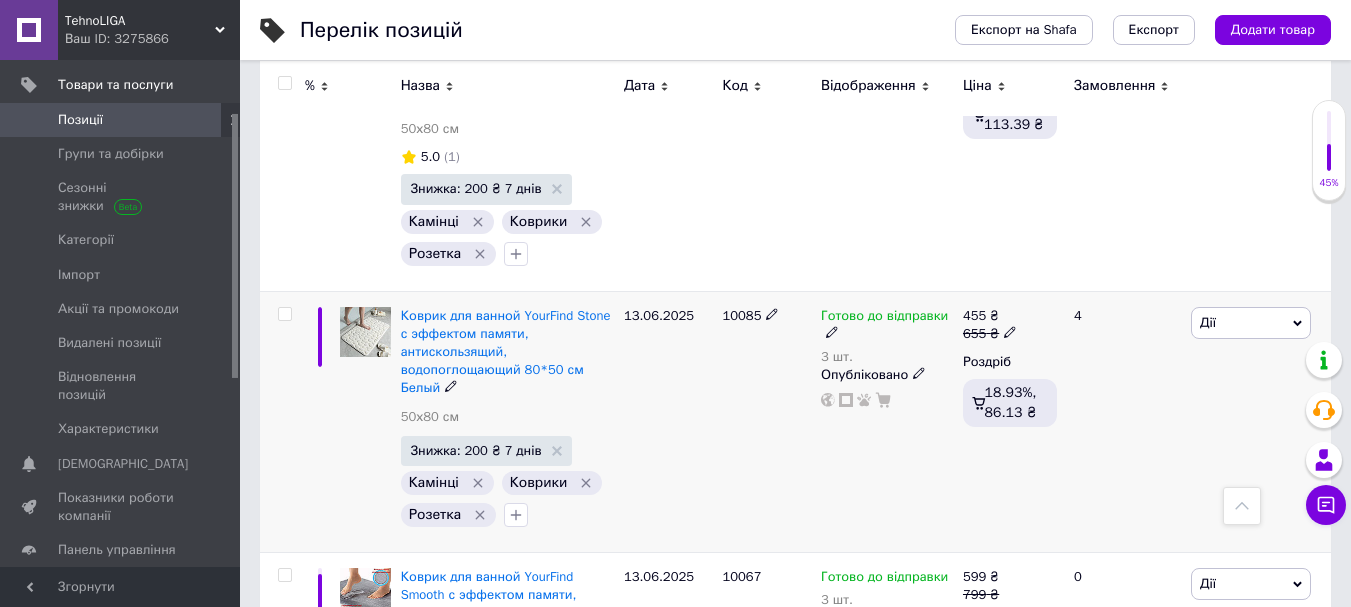 click 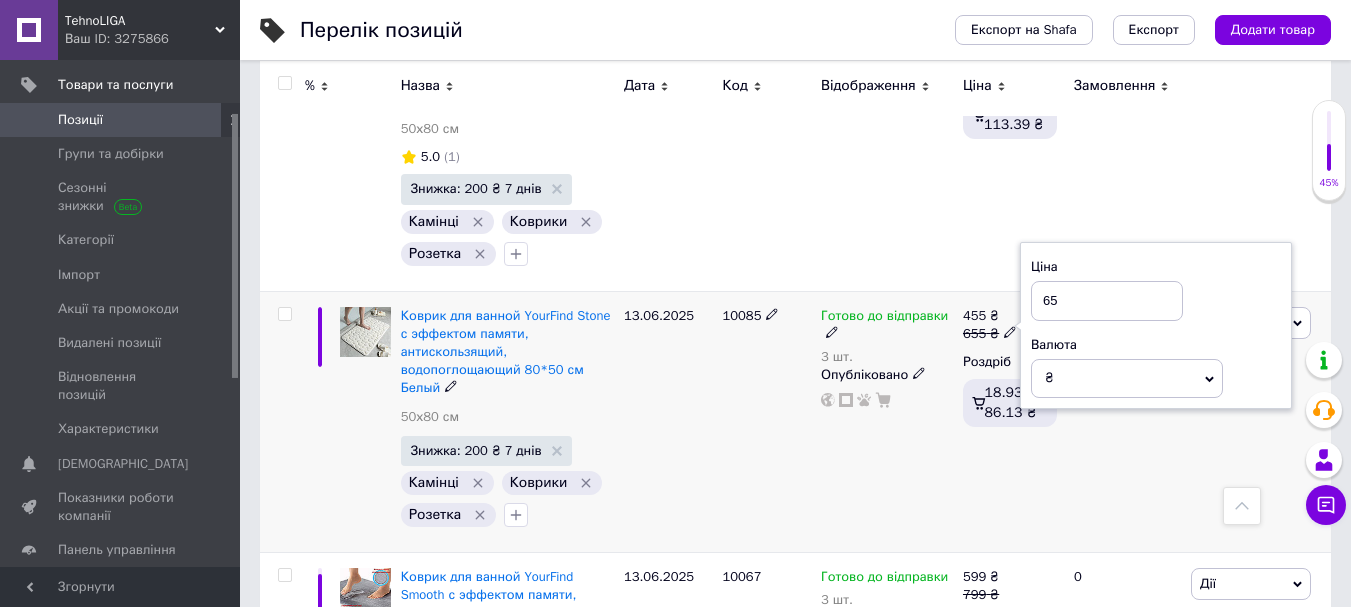 type on "6" 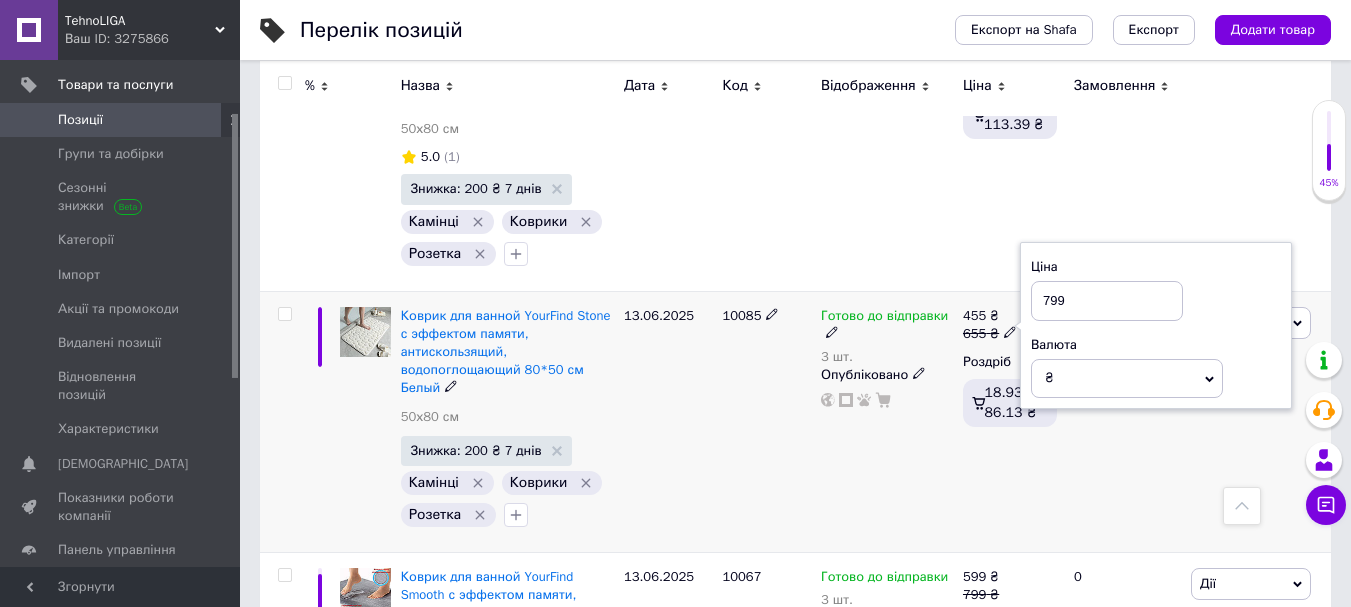 type on "799" 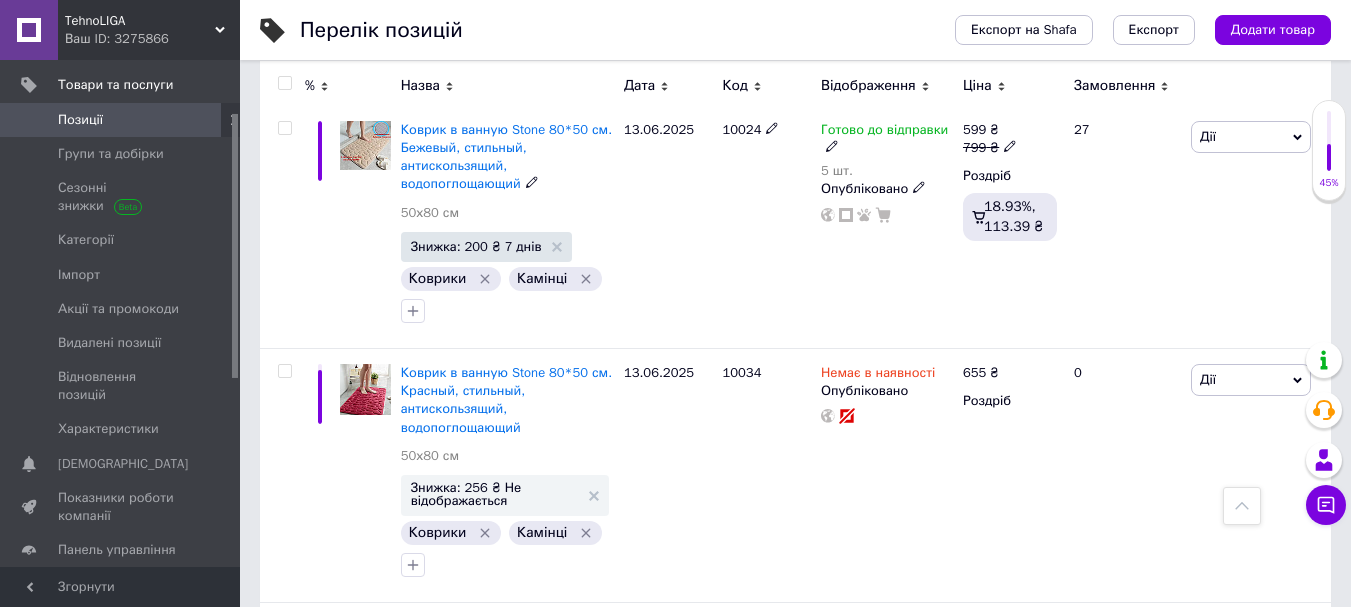 scroll, scrollTop: 0, scrollLeft: 0, axis: both 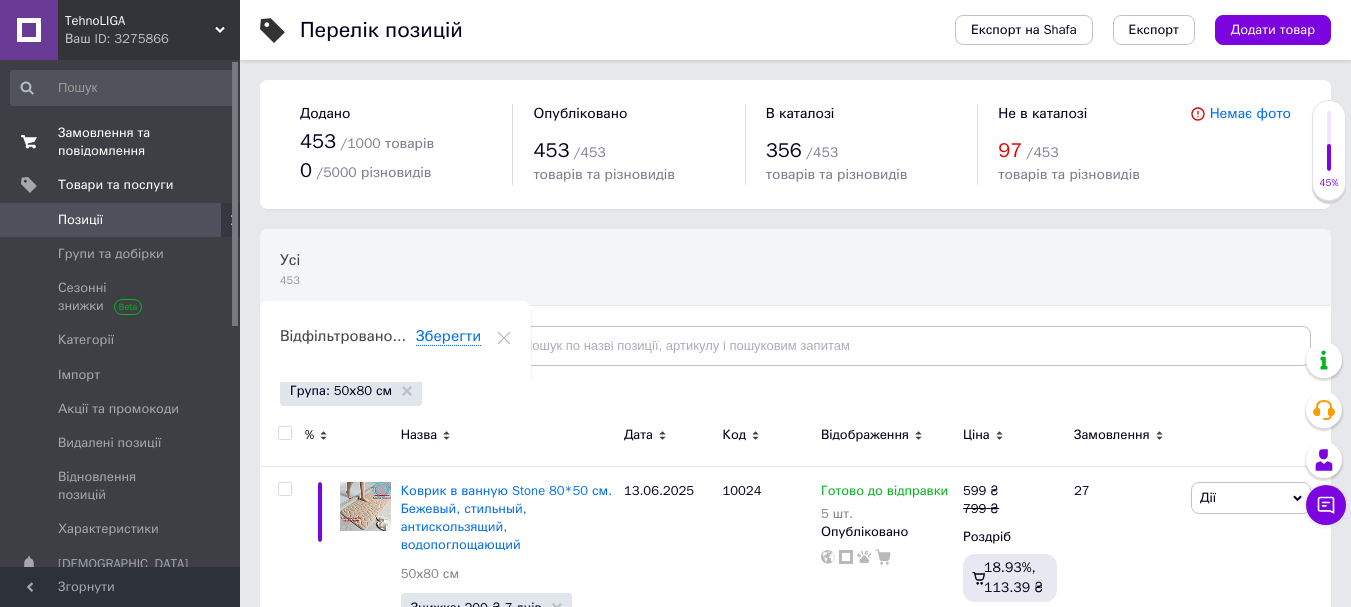 click on "Замовлення та повідомлення" at bounding box center (121, 142) 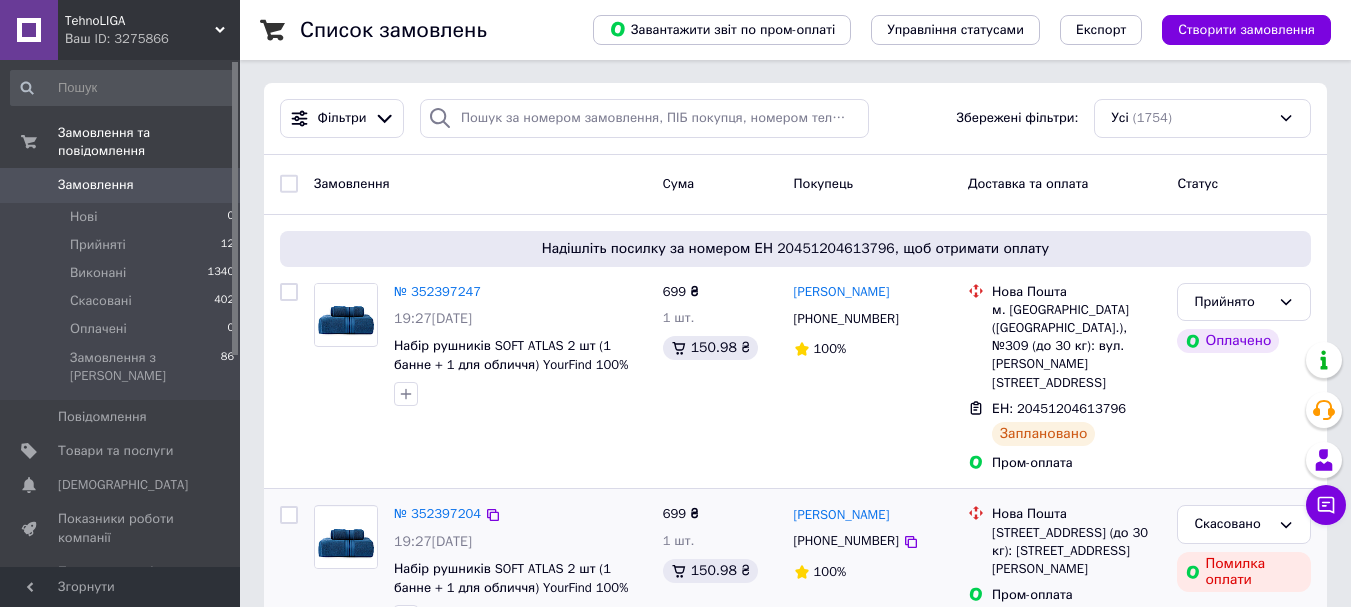 scroll, scrollTop: 0, scrollLeft: 0, axis: both 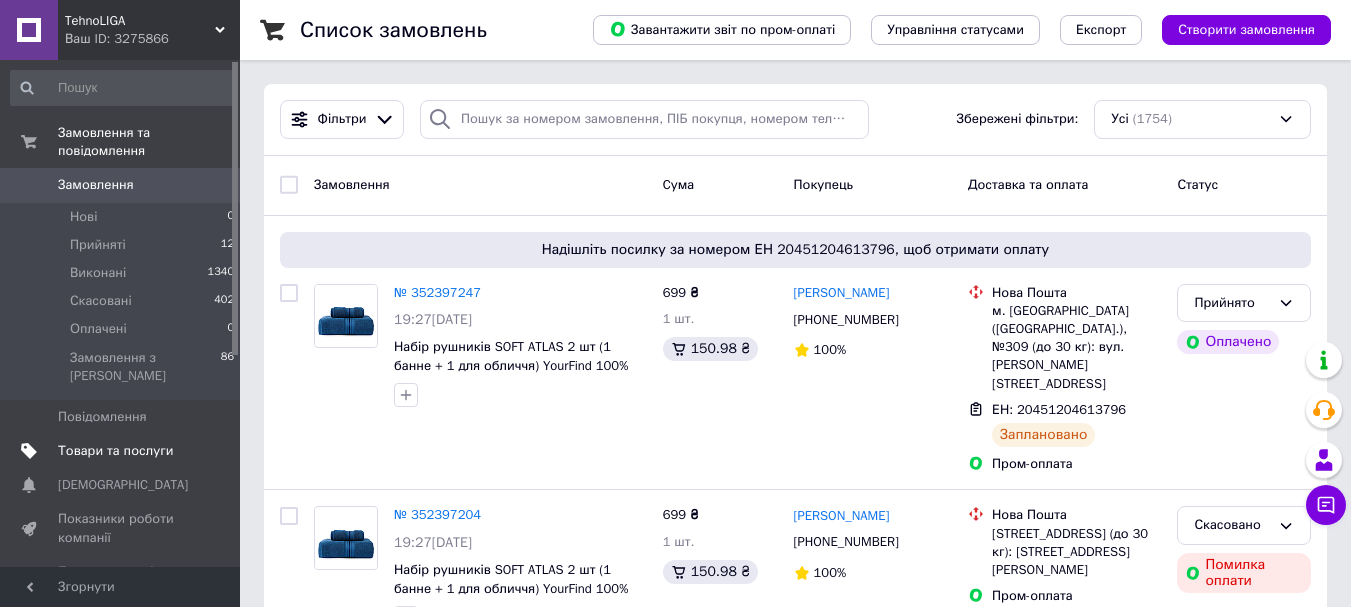 click on "Товари та послуги" at bounding box center [115, 451] 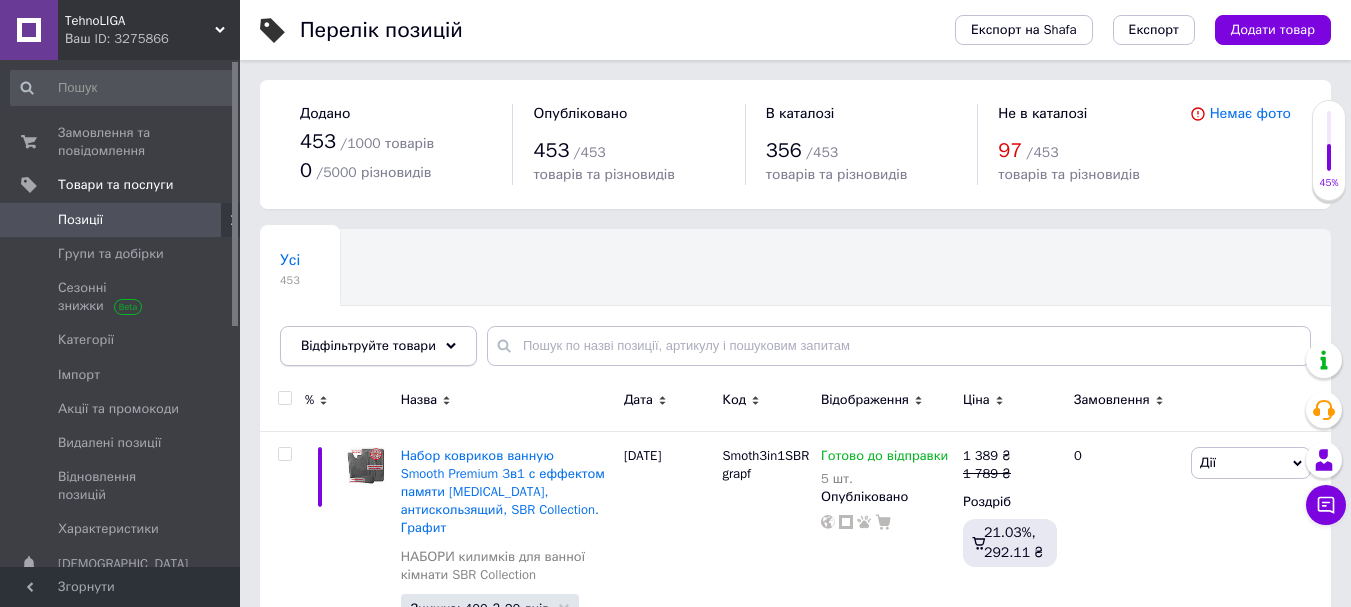 click on "Відфільтруйте товари" at bounding box center [368, 345] 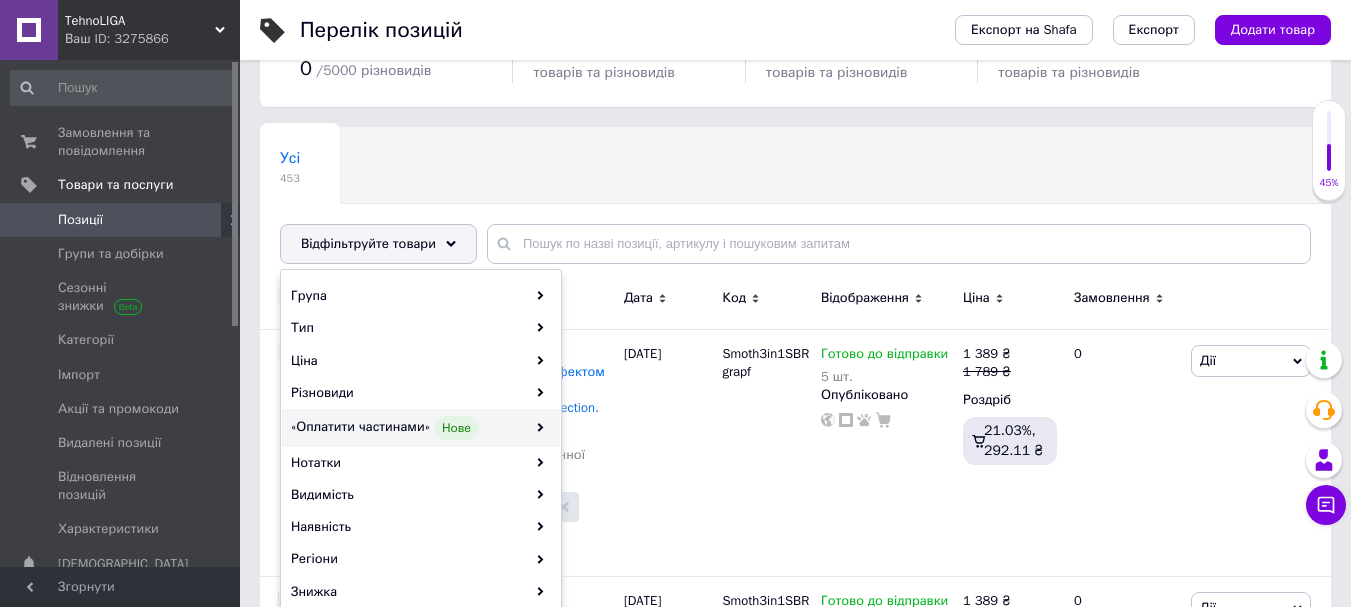 scroll, scrollTop: 200, scrollLeft: 0, axis: vertical 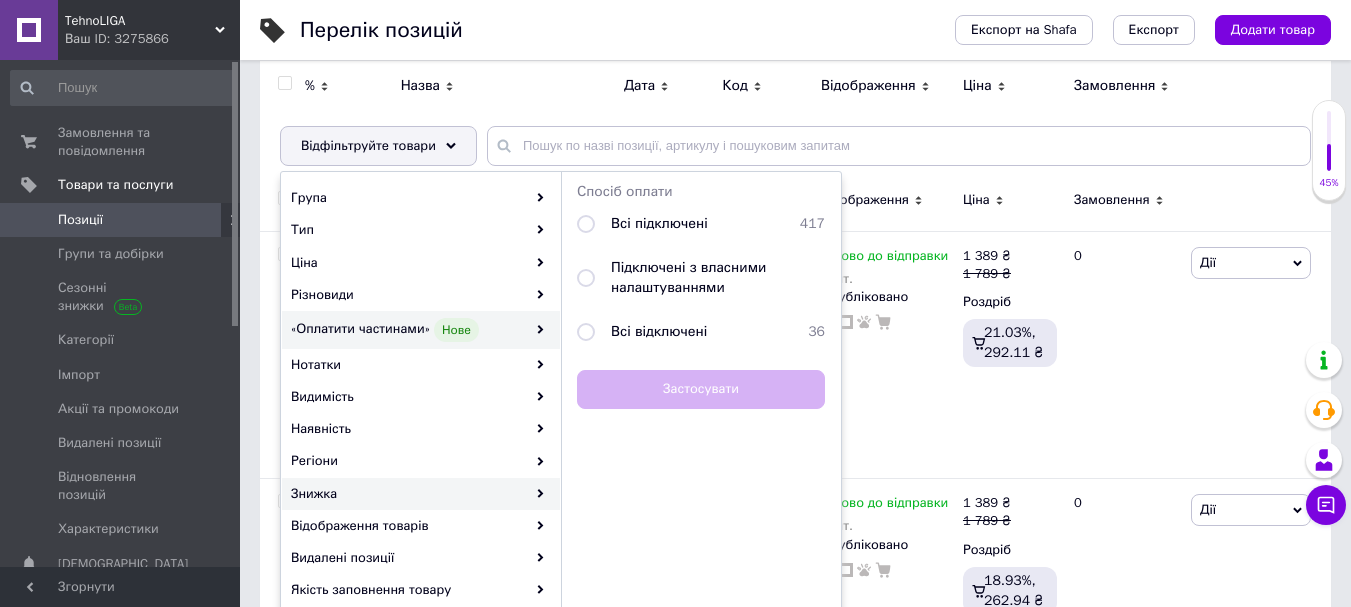 click on "Знижка" at bounding box center (421, 494) 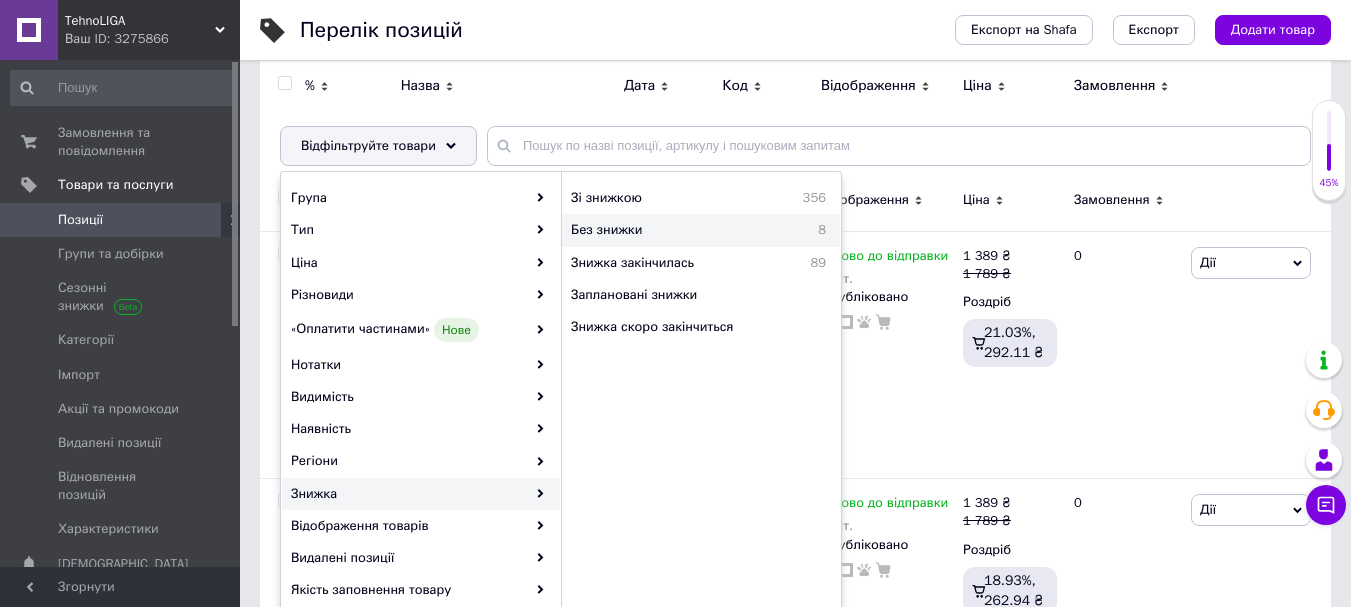 click on "Без знижки" at bounding box center (673, 230) 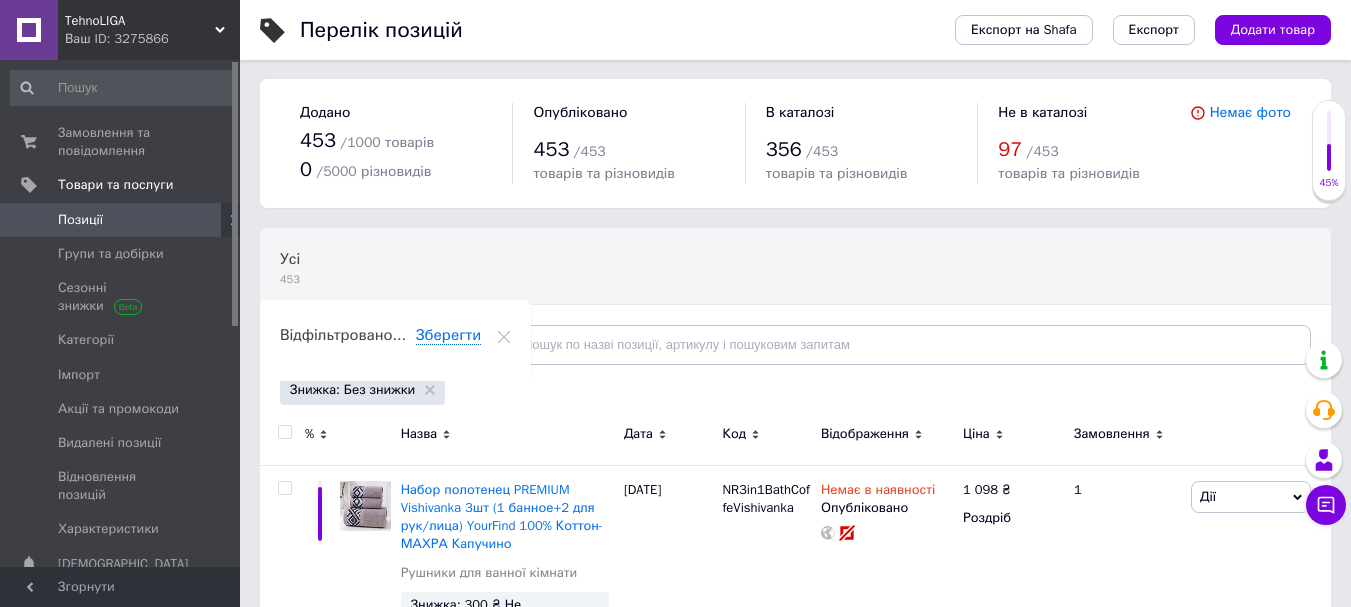 scroll, scrollTop: 0, scrollLeft: 0, axis: both 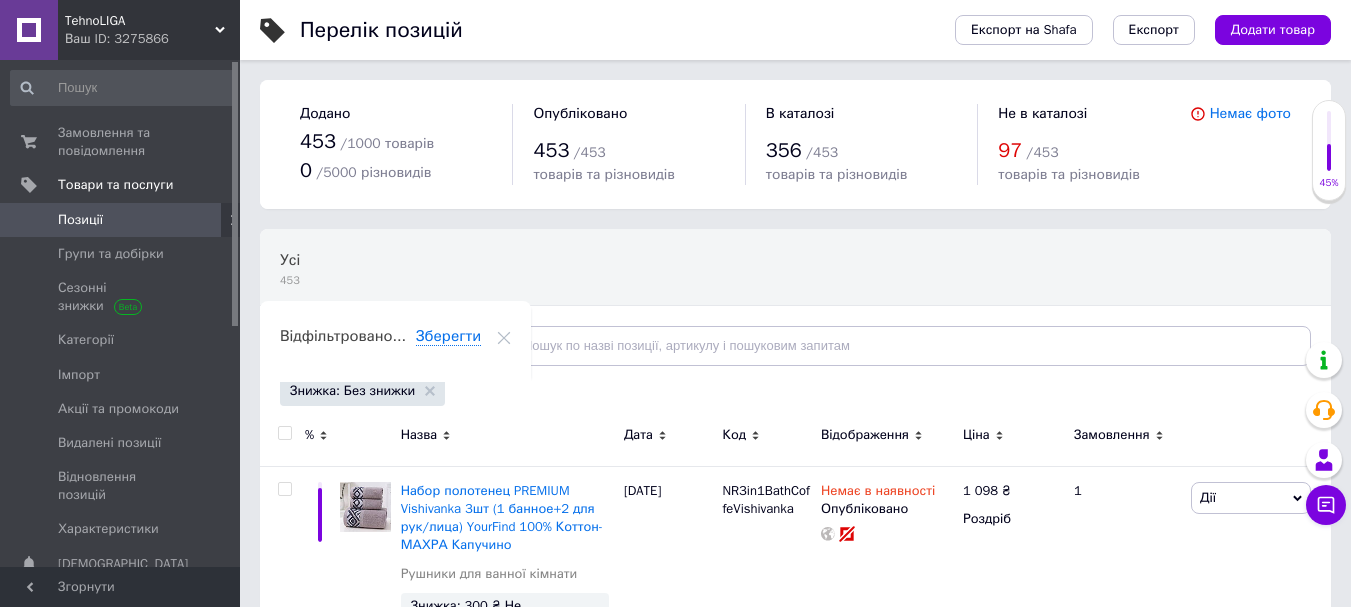 click on "Знижка: Без знижки" at bounding box center (362, 391) 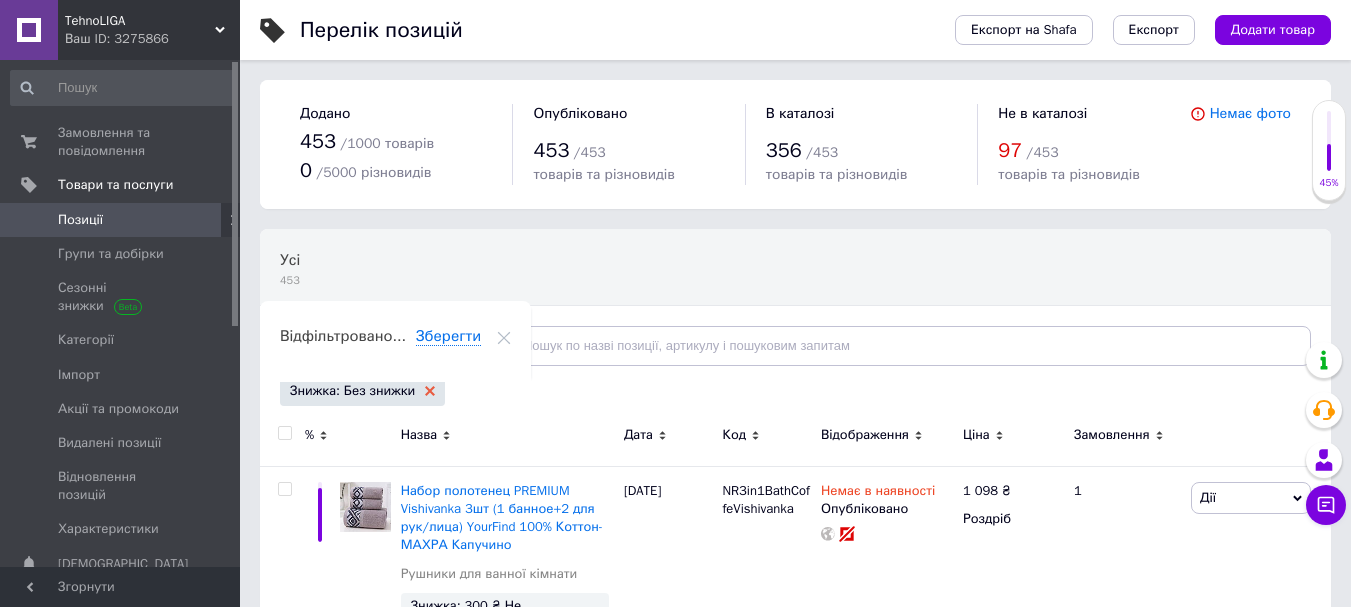 click 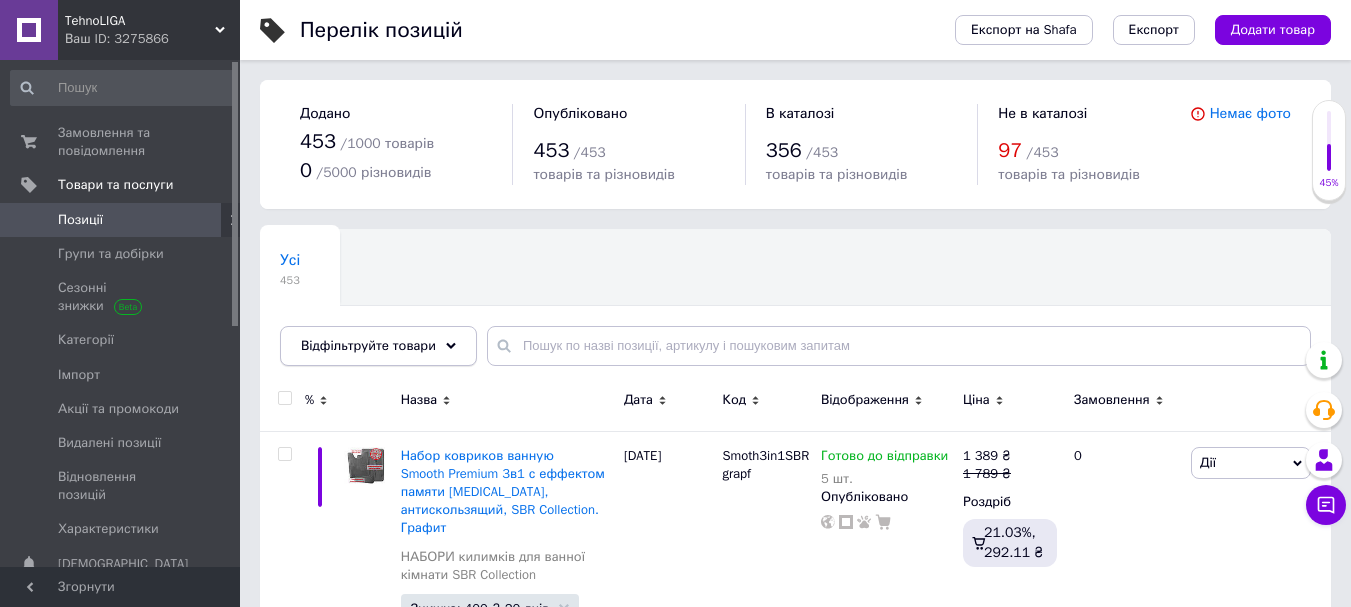 click on "Відфільтруйте товари" at bounding box center (368, 345) 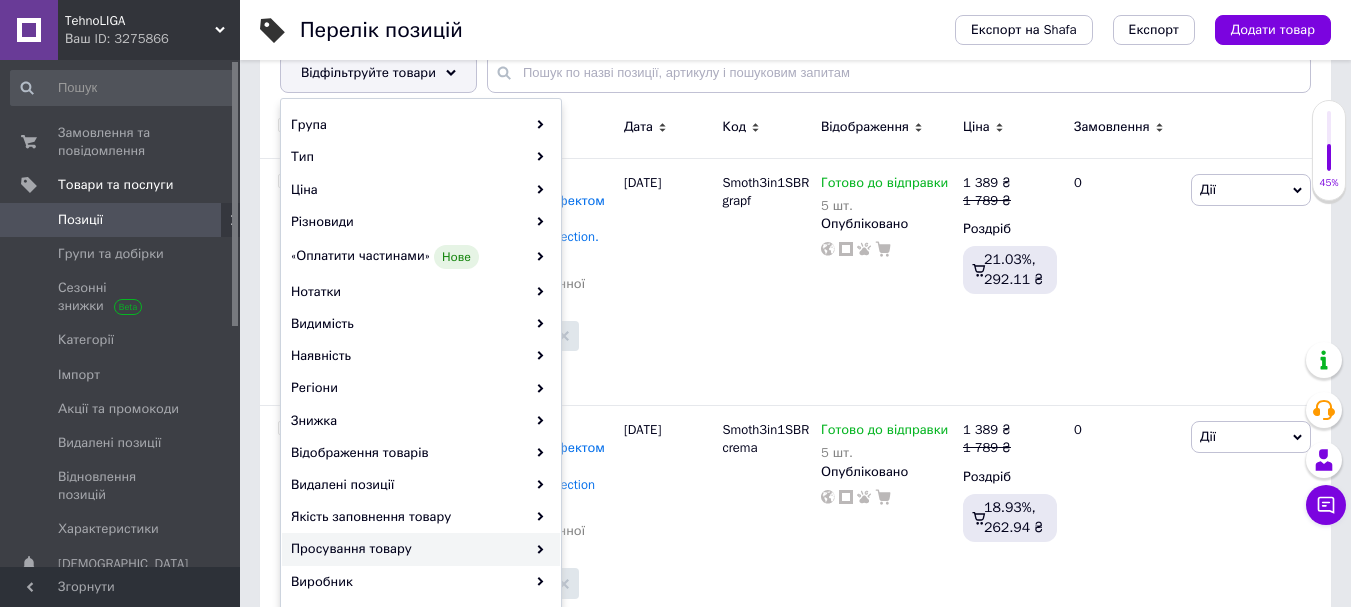 scroll, scrollTop: 300, scrollLeft: 0, axis: vertical 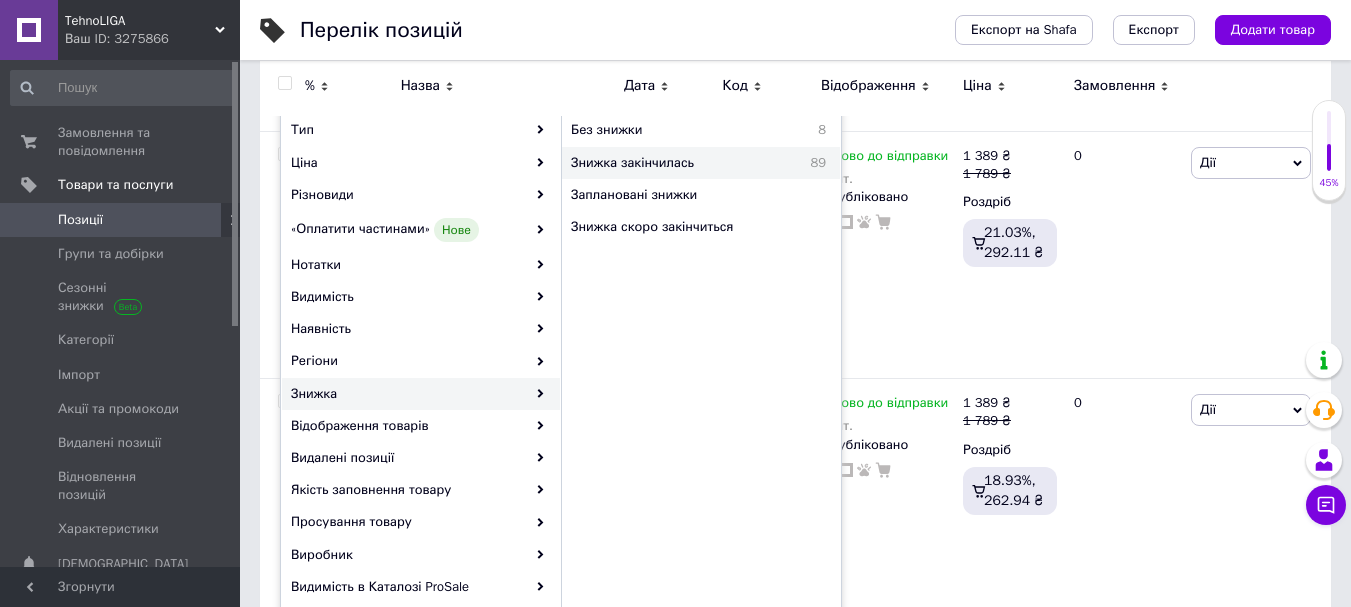 click on "Знижка закінчилась" at bounding box center [676, 163] 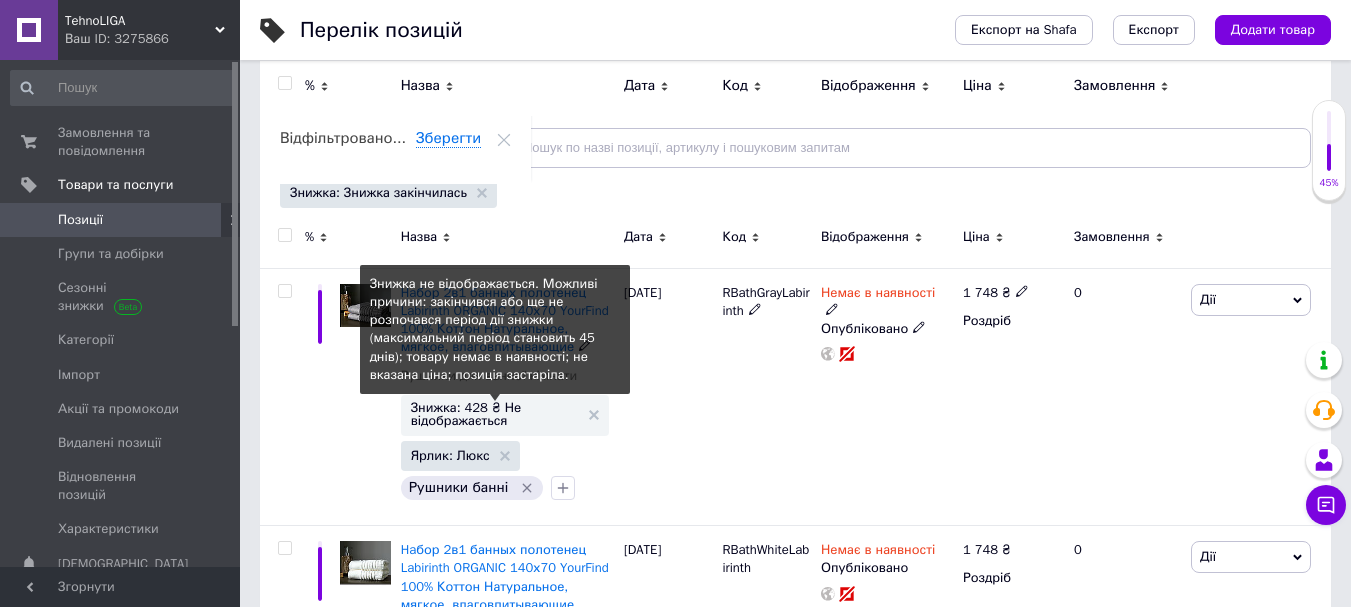 scroll, scrollTop: 0, scrollLeft: 0, axis: both 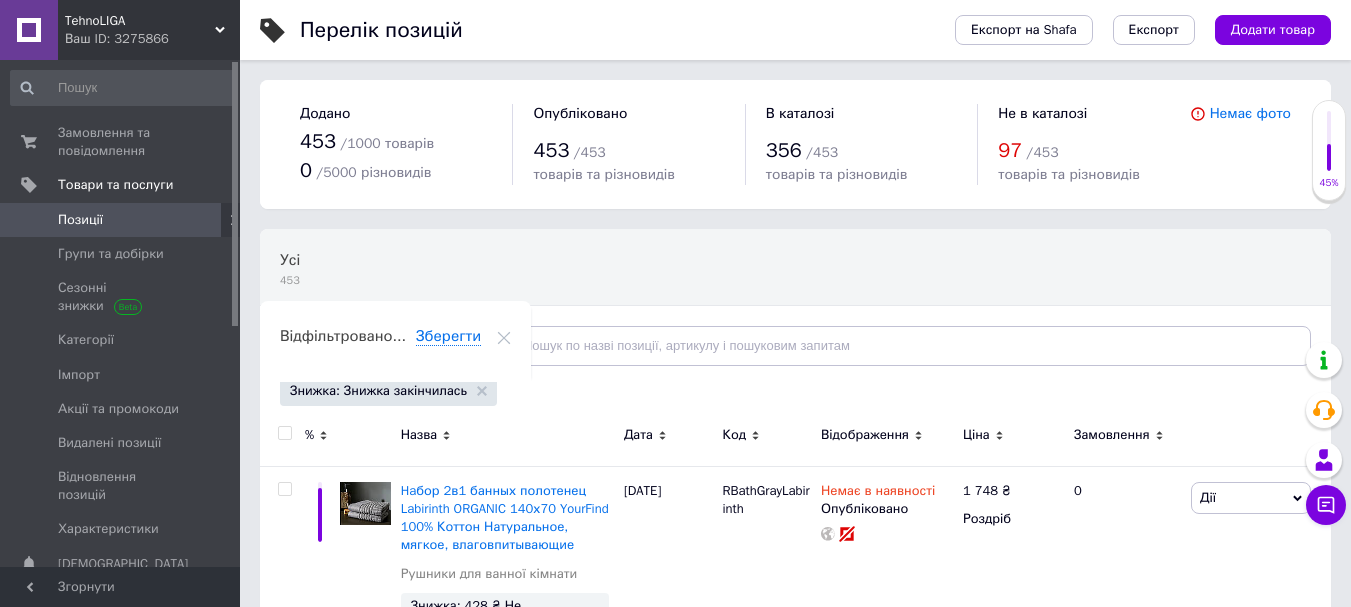click on "Відфільтруйте товари" at bounding box center [368, 345] 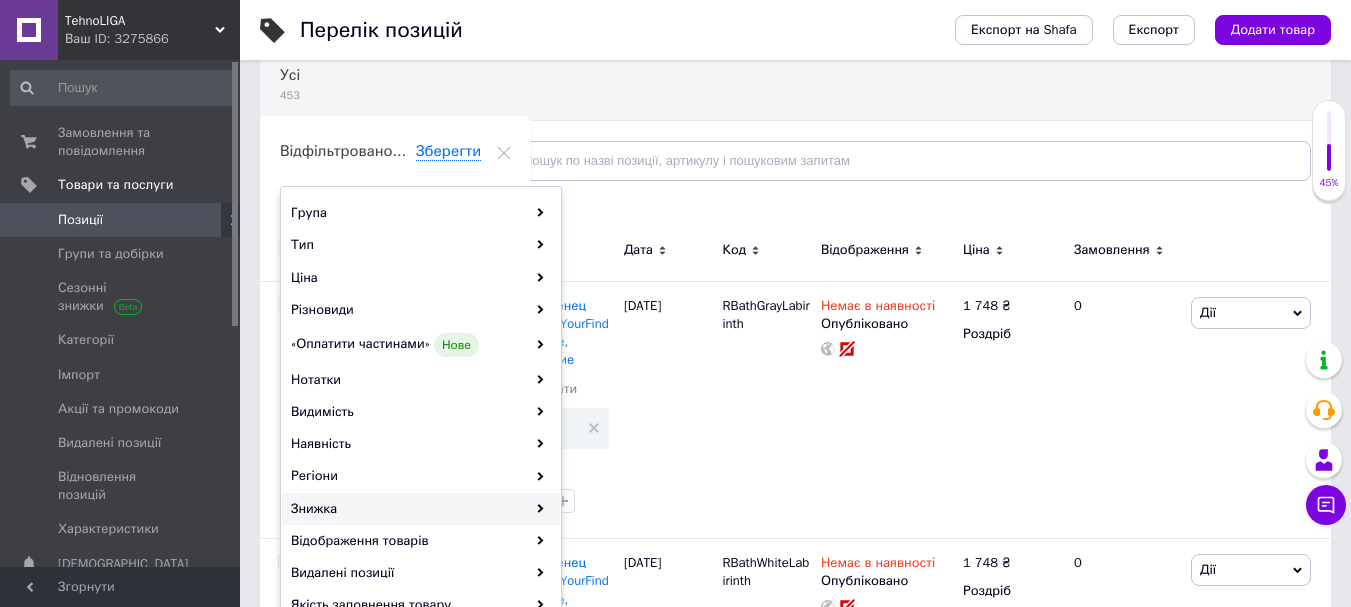 scroll, scrollTop: 200, scrollLeft: 0, axis: vertical 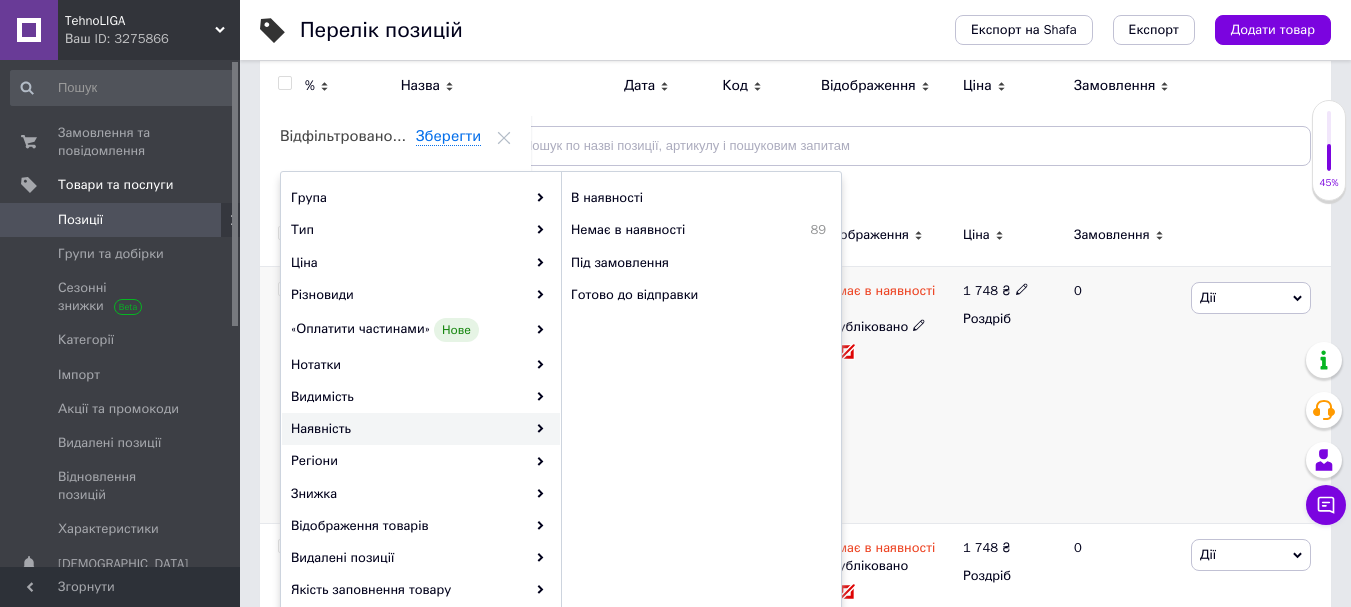 click on "[PERSON_NAME] Підняти на початок групи Копіювати Знижка Подарунок Супутні Приховати Ярлик Додати на вітрину Додати в кампанію Каталог ProSale Видалити" at bounding box center [1258, 394] 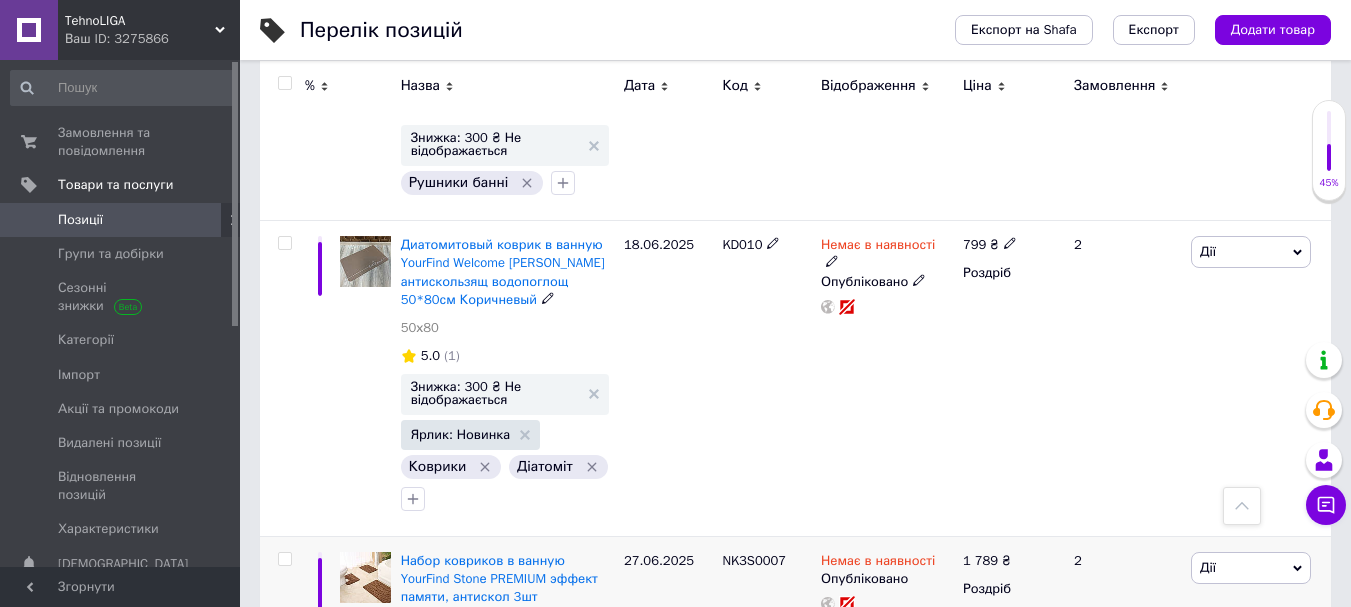 scroll, scrollTop: 4874, scrollLeft: 0, axis: vertical 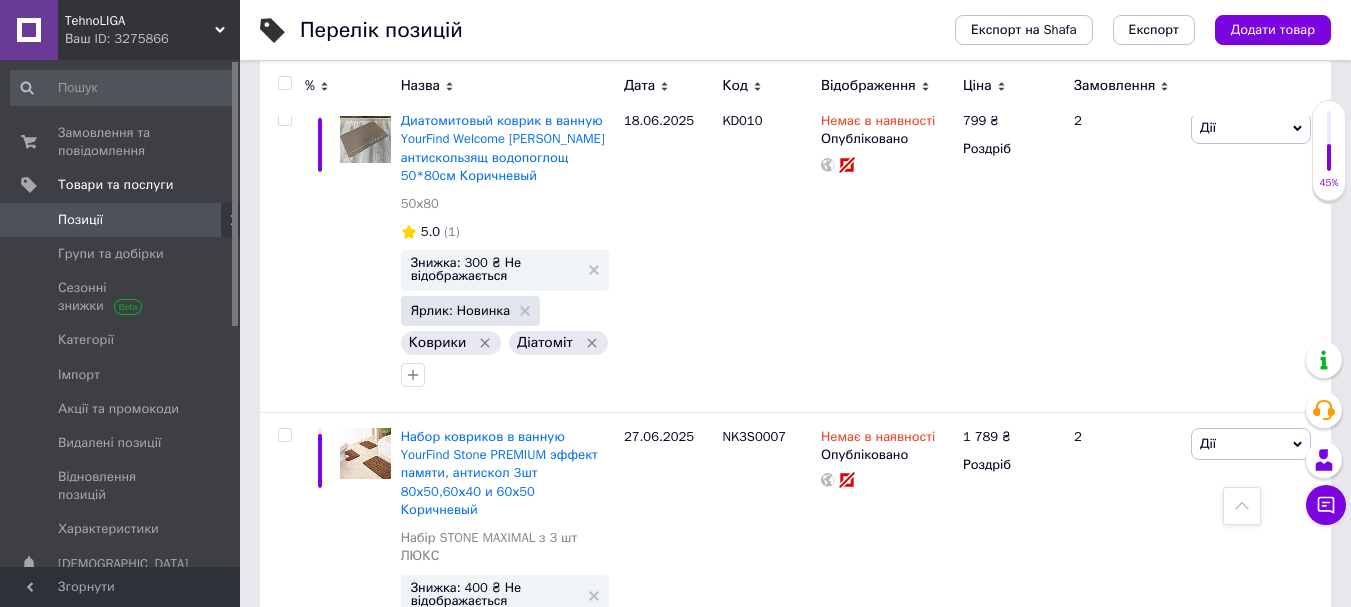 click on "по 20 позицій" at bounding box center (687, 744) 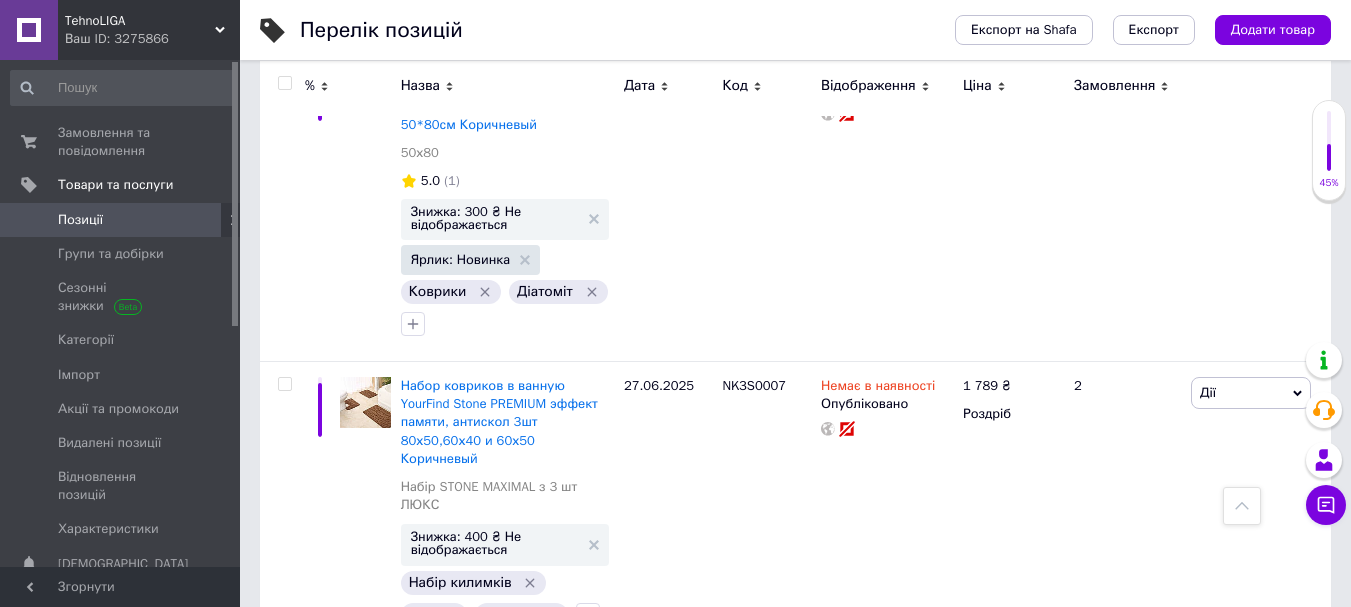 scroll, scrollTop: 4953, scrollLeft: 0, axis: vertical 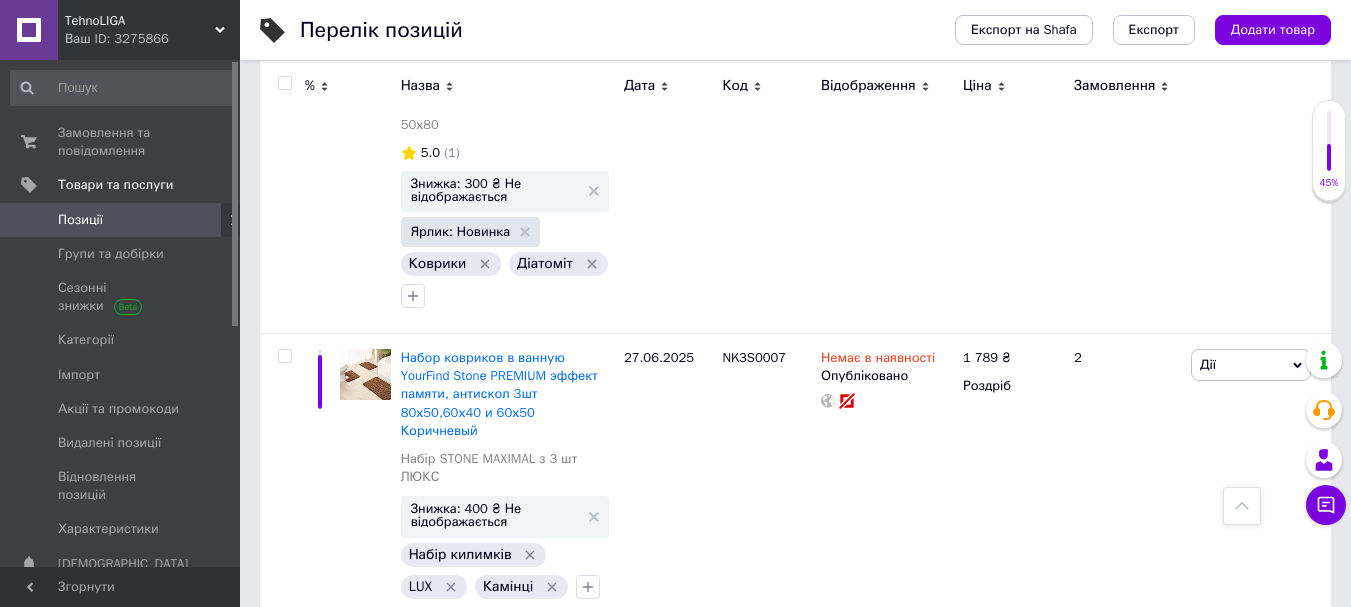click on "по 100 позицій" at bounding box center [687, 765] 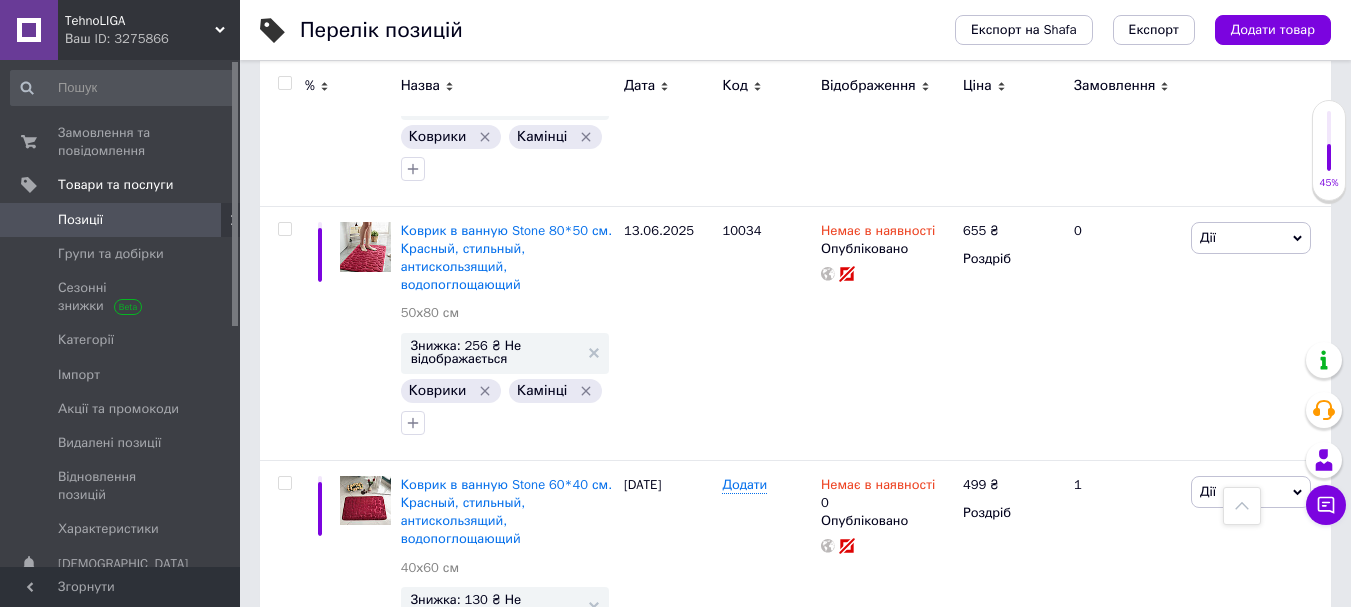 scroll, scrollTop: 20853, scrollLeft: 0, axis: vertical 